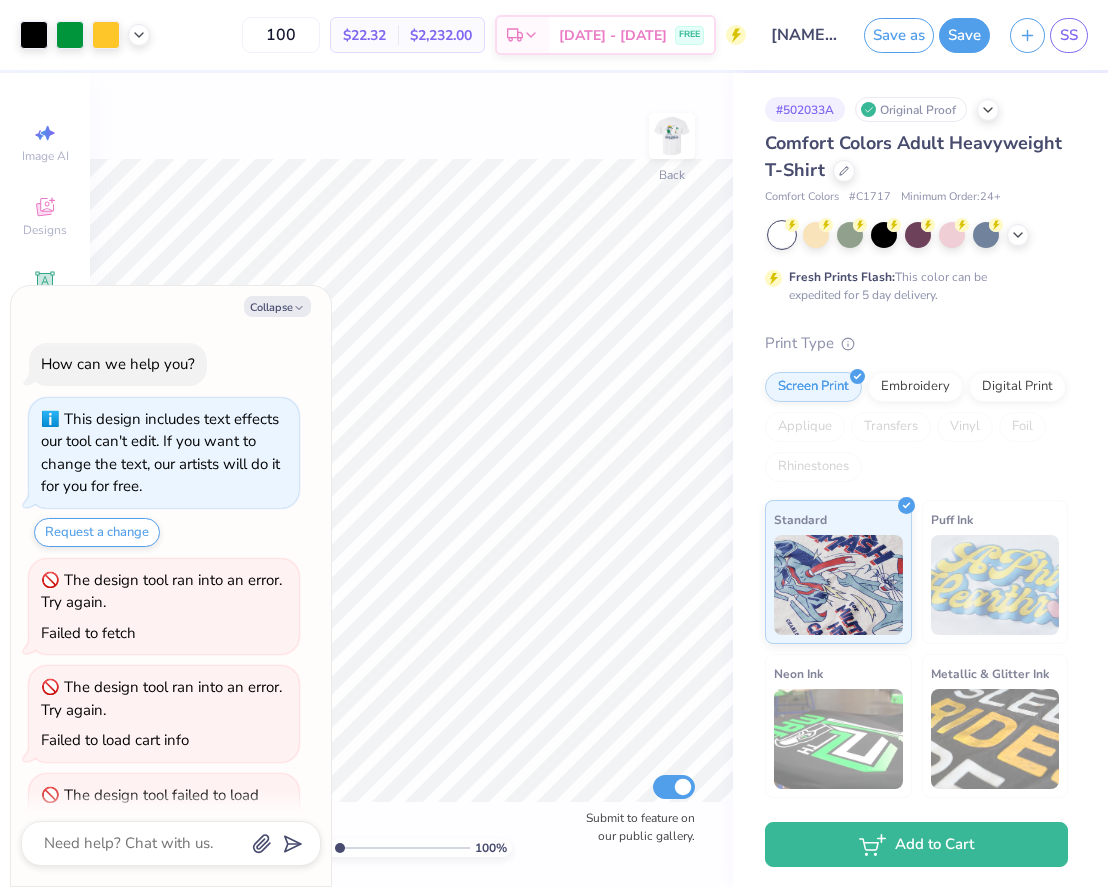 scroll, scrollTop: 0, scrollLeft: 0, axis: both 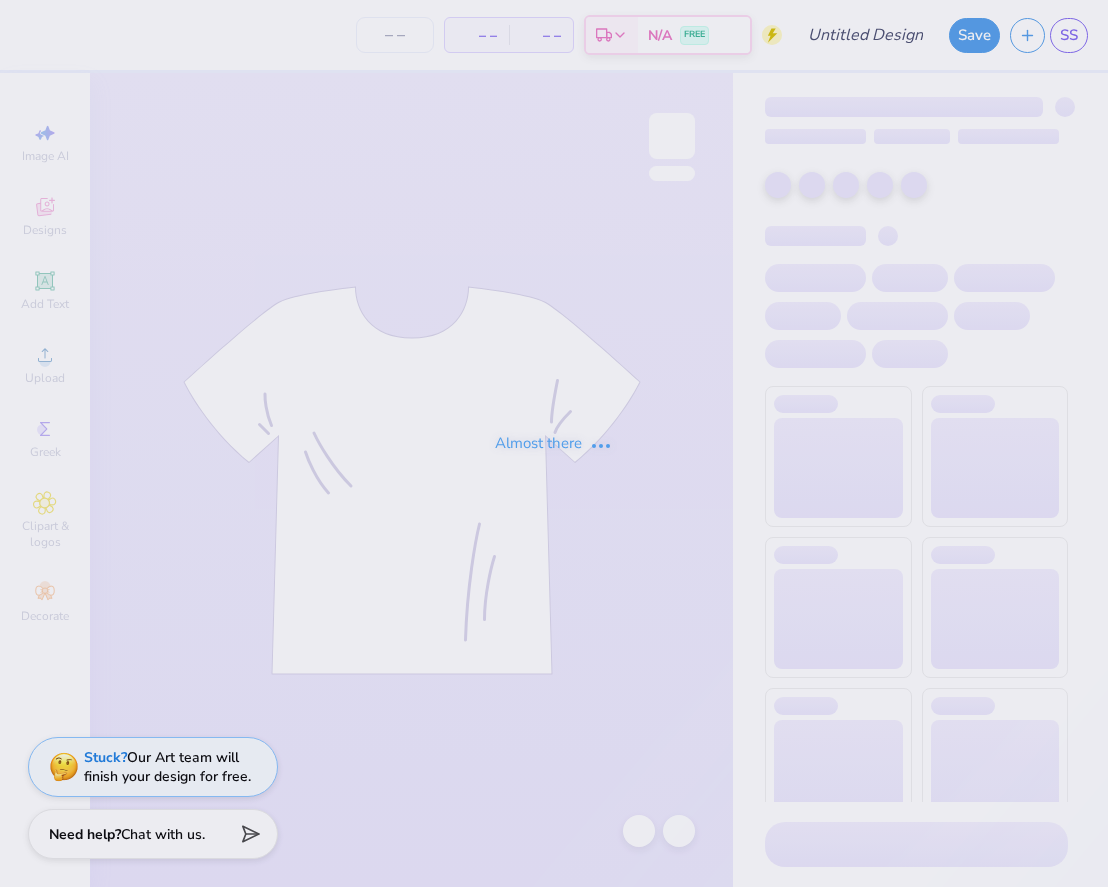 type on "[FIRST] [LAST] : [UNIVERSITY]" 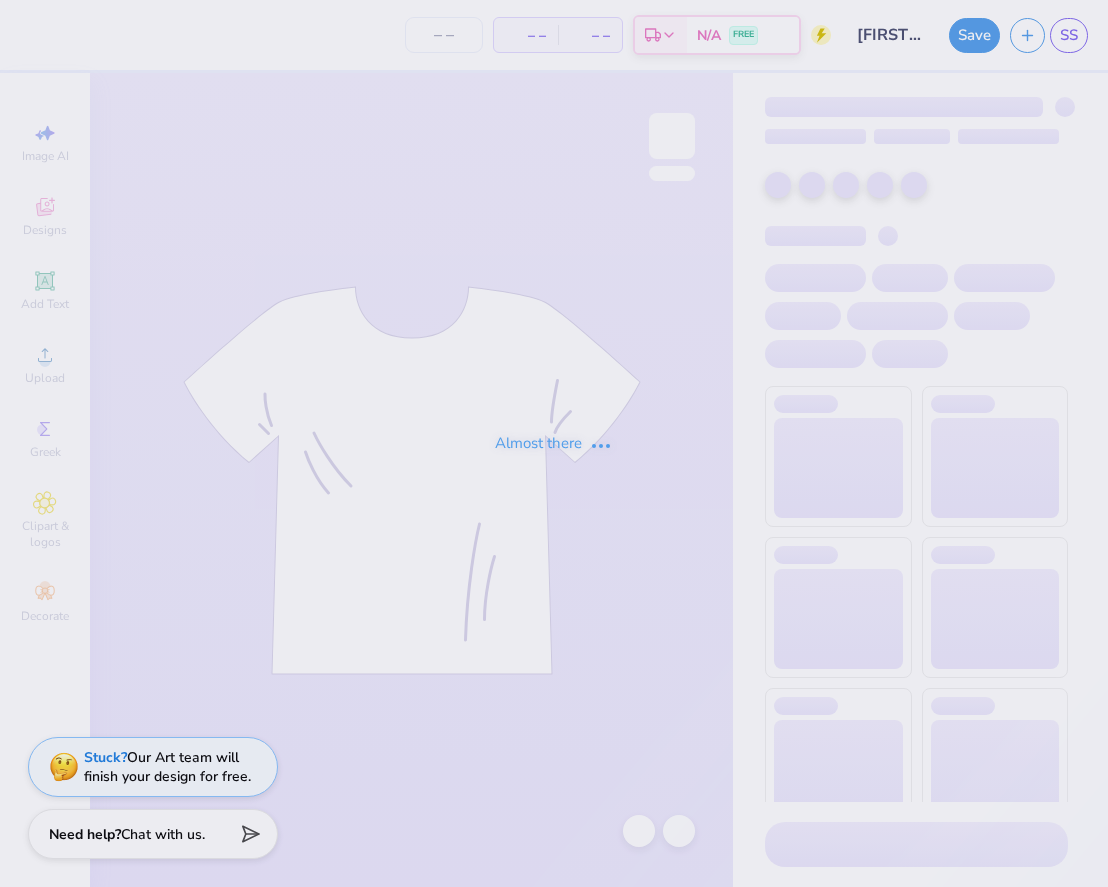 type on "100" 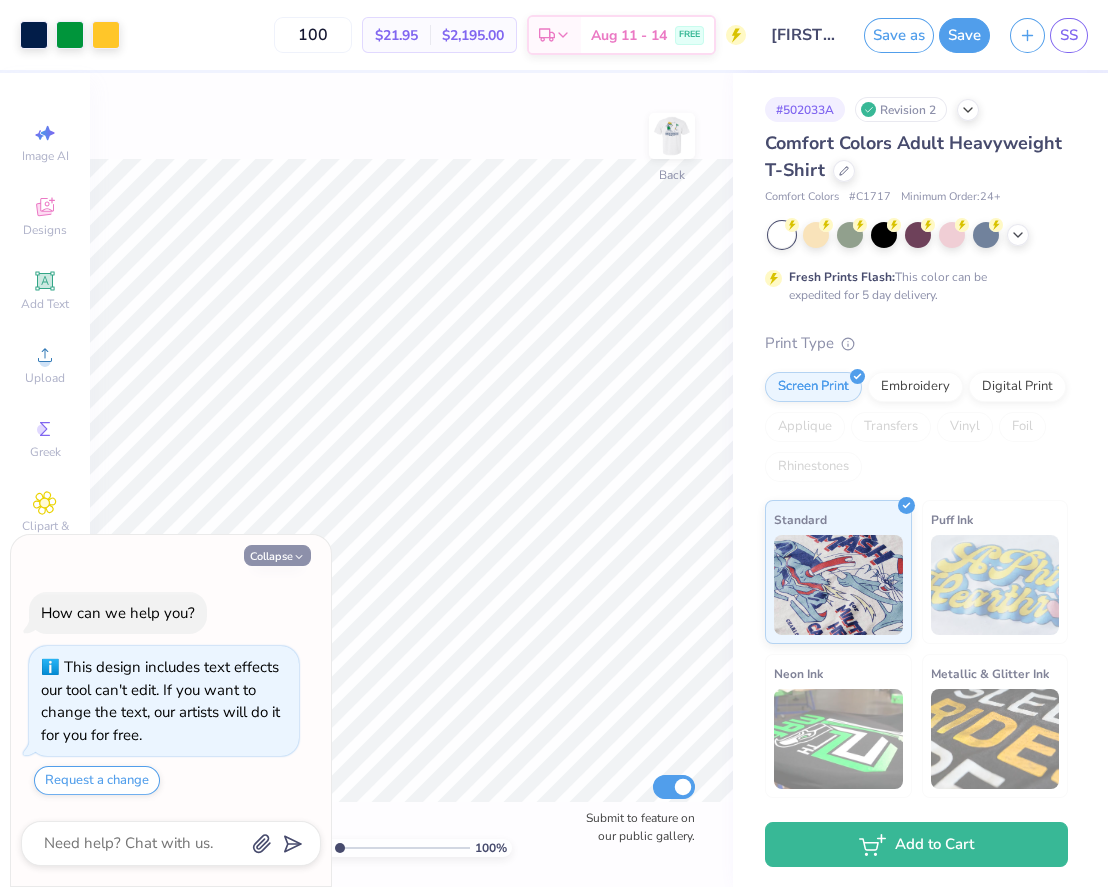 click on "Collapse" at bounding box center (277, 555) 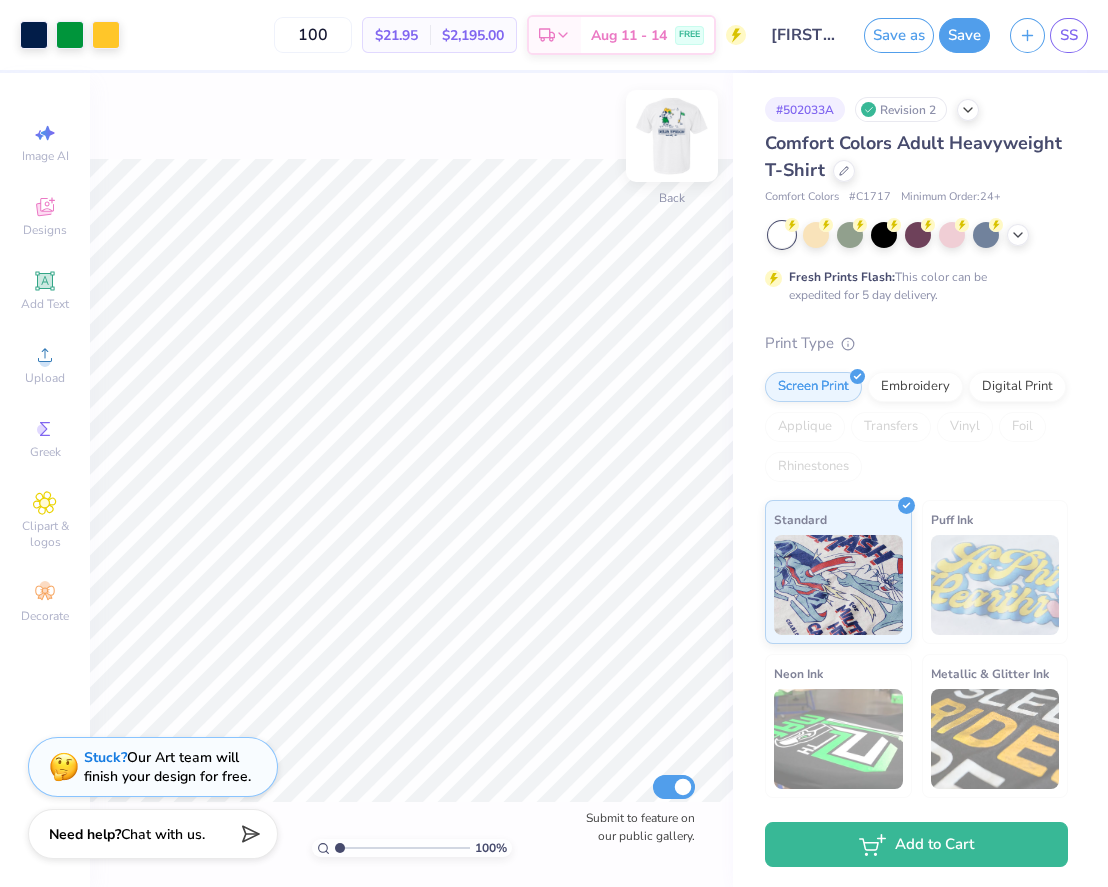 click at bounding box center (672, 136) 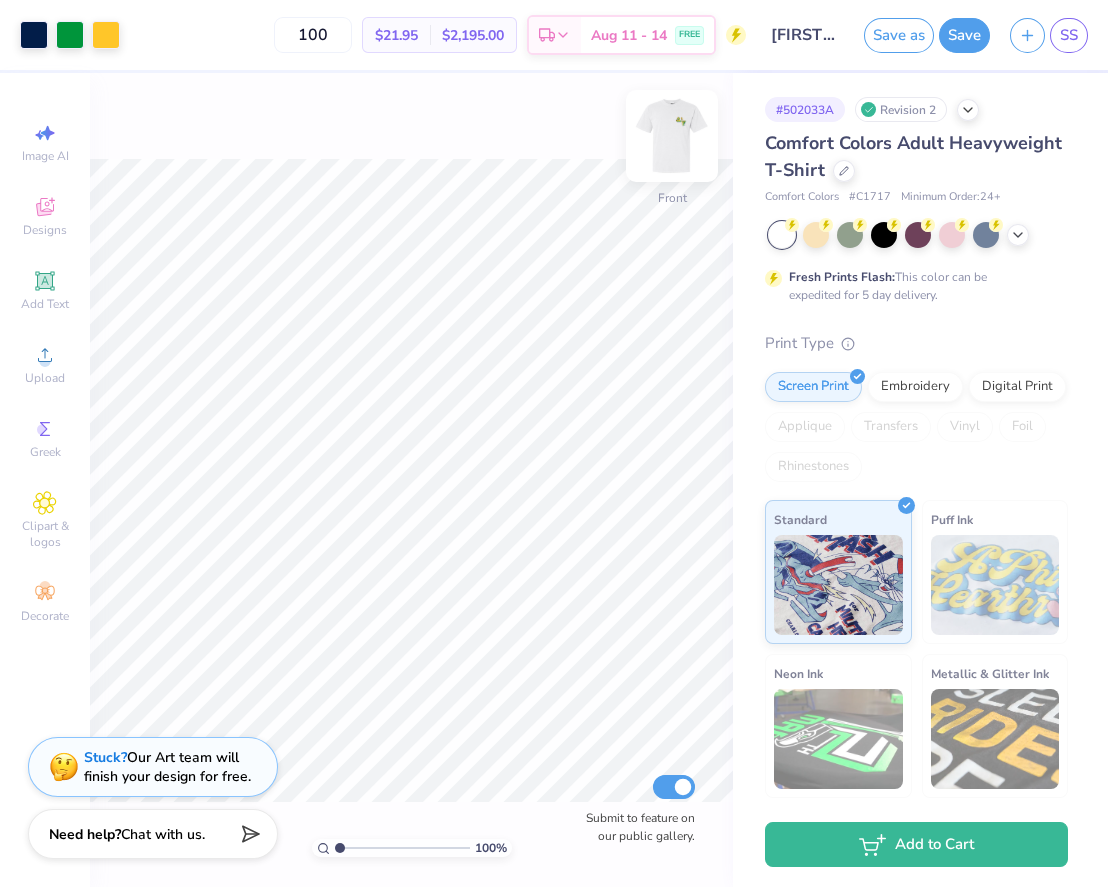 click at bounding box center (672, 136) 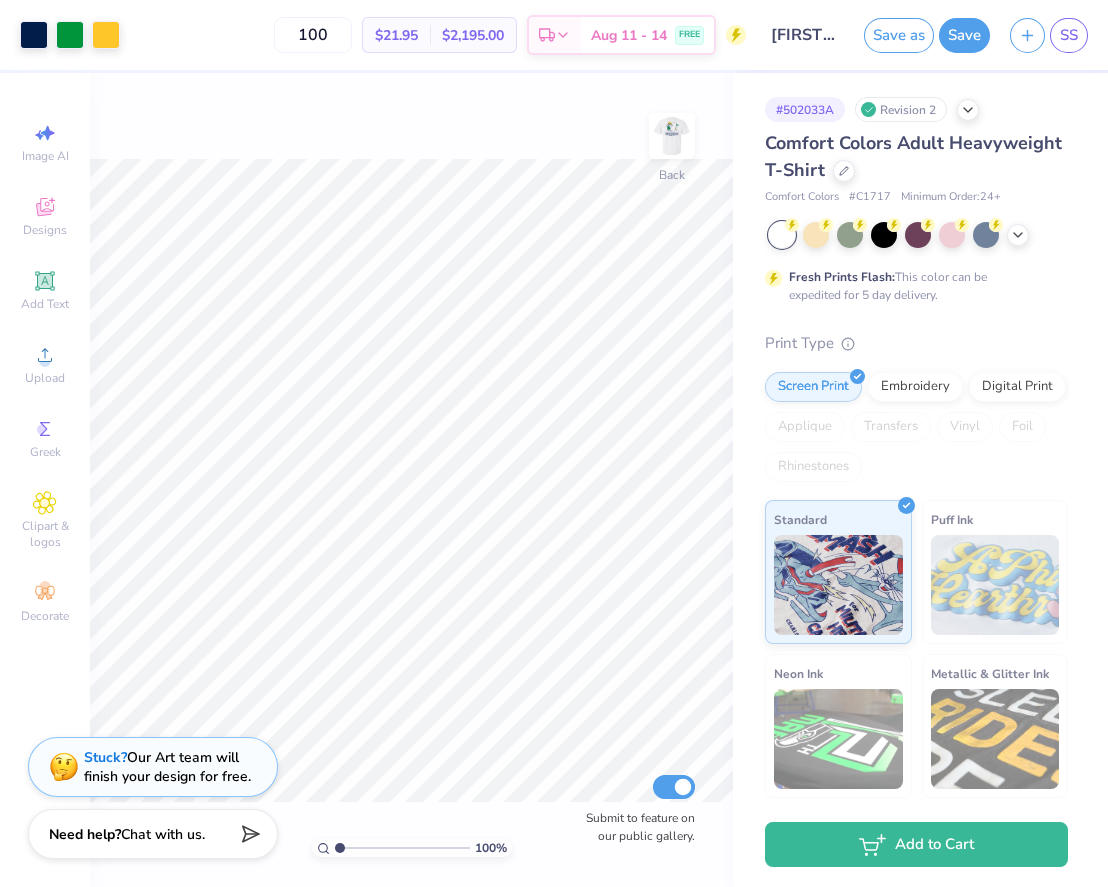 click at bounding box center [672, 136] 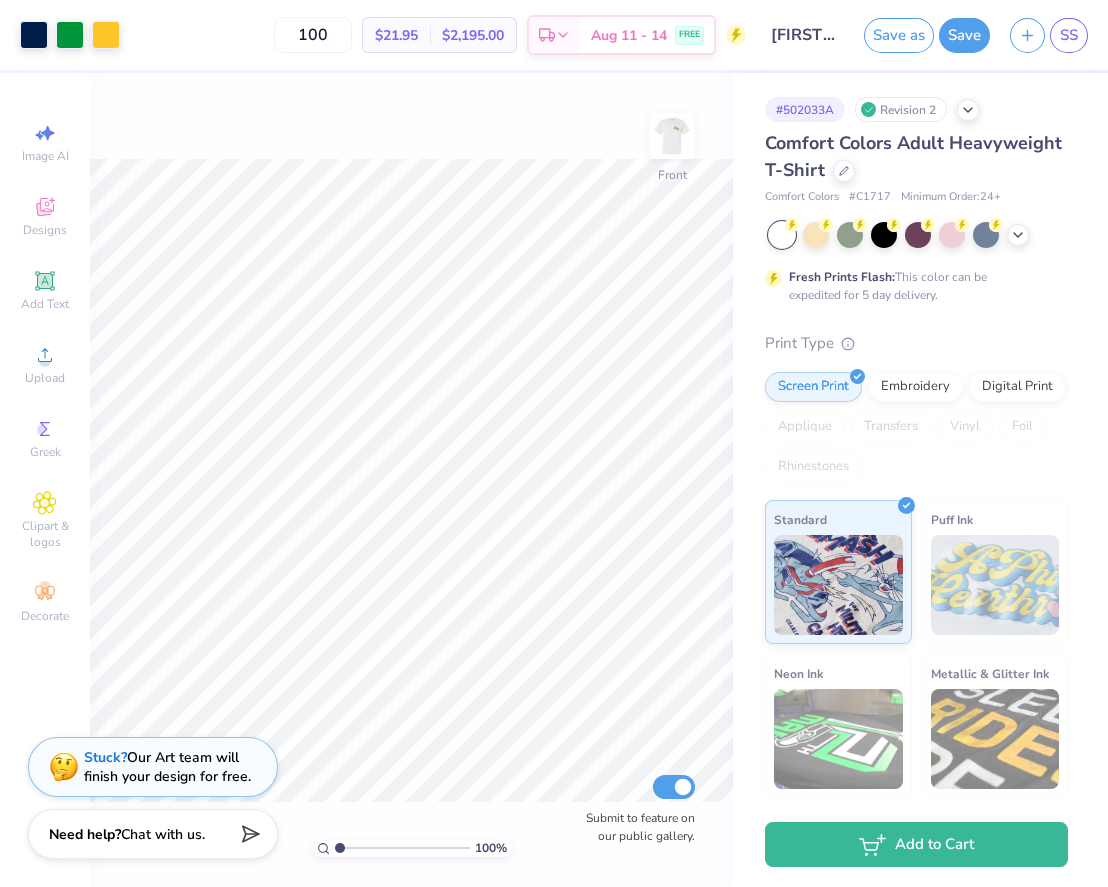 click at bounding box center (672, 136) 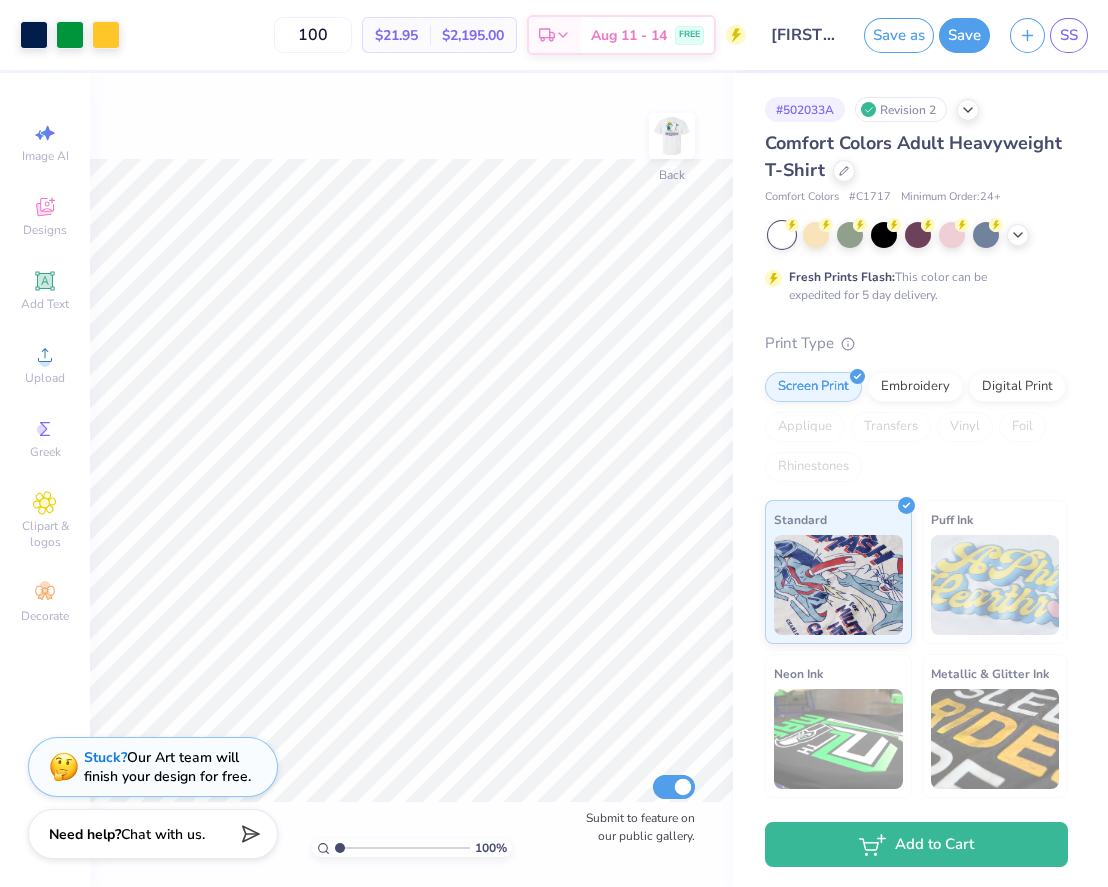 click at bounding box center [672, 136] 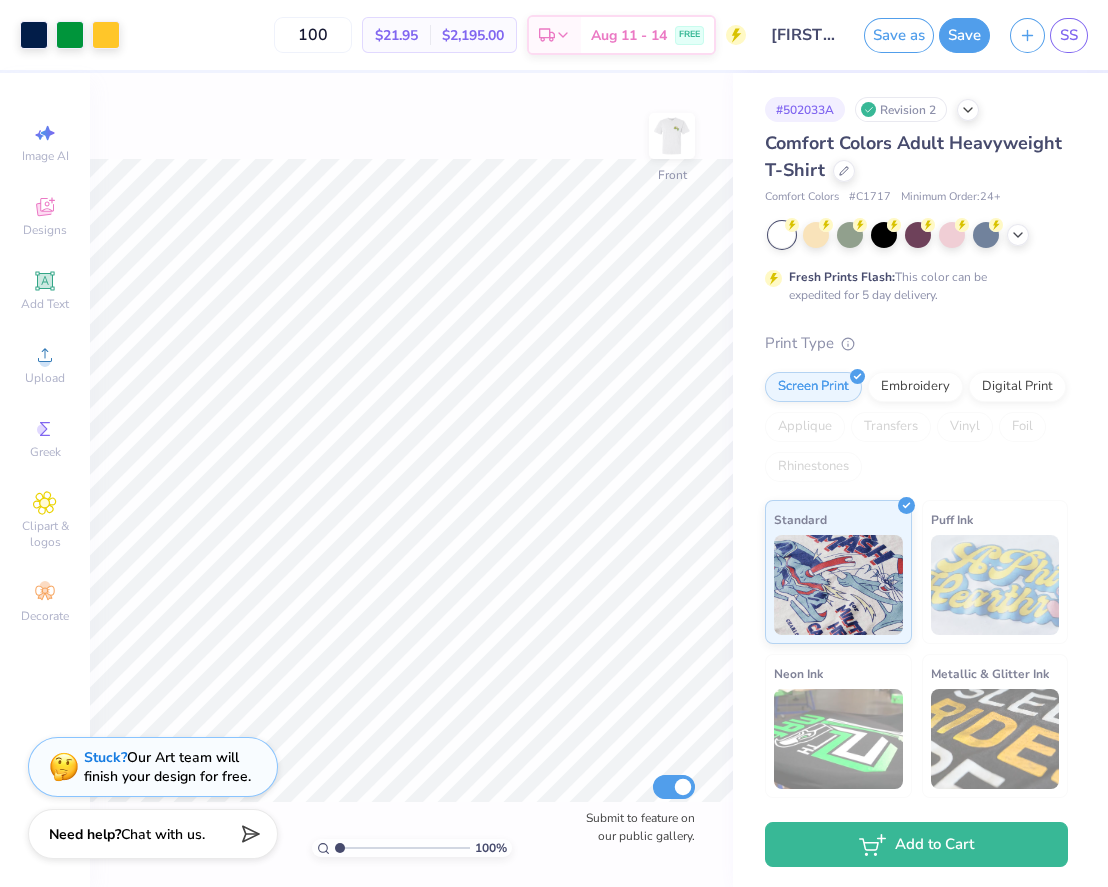click at bounding box center (672, 136) 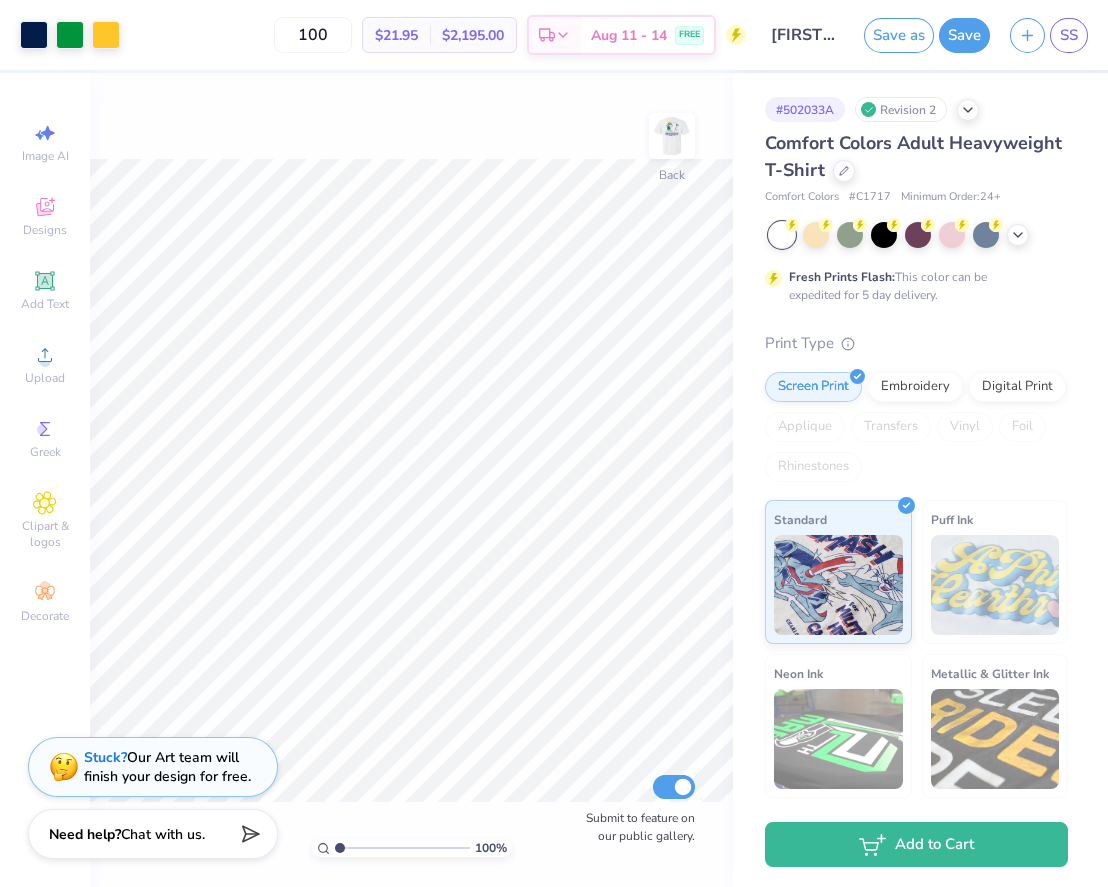 click at bounding box center (672, 136) 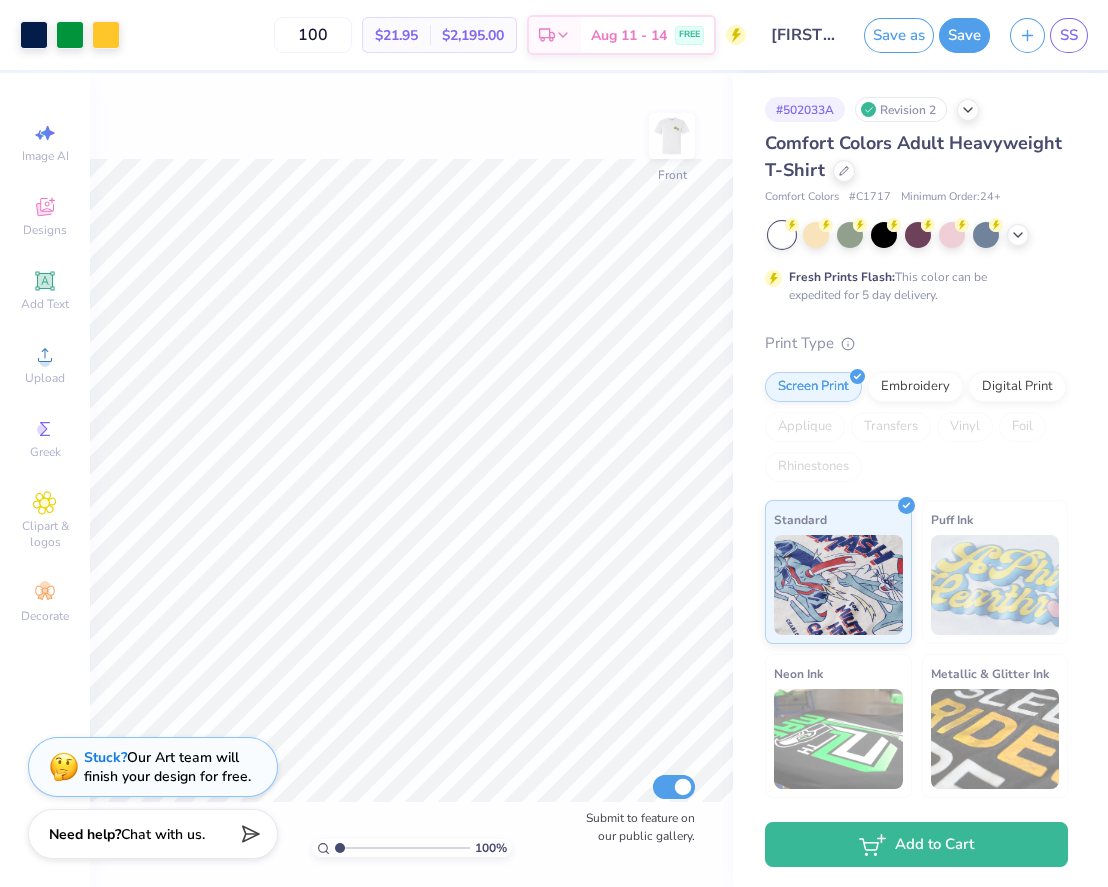 click at bounding box center (672, 136) 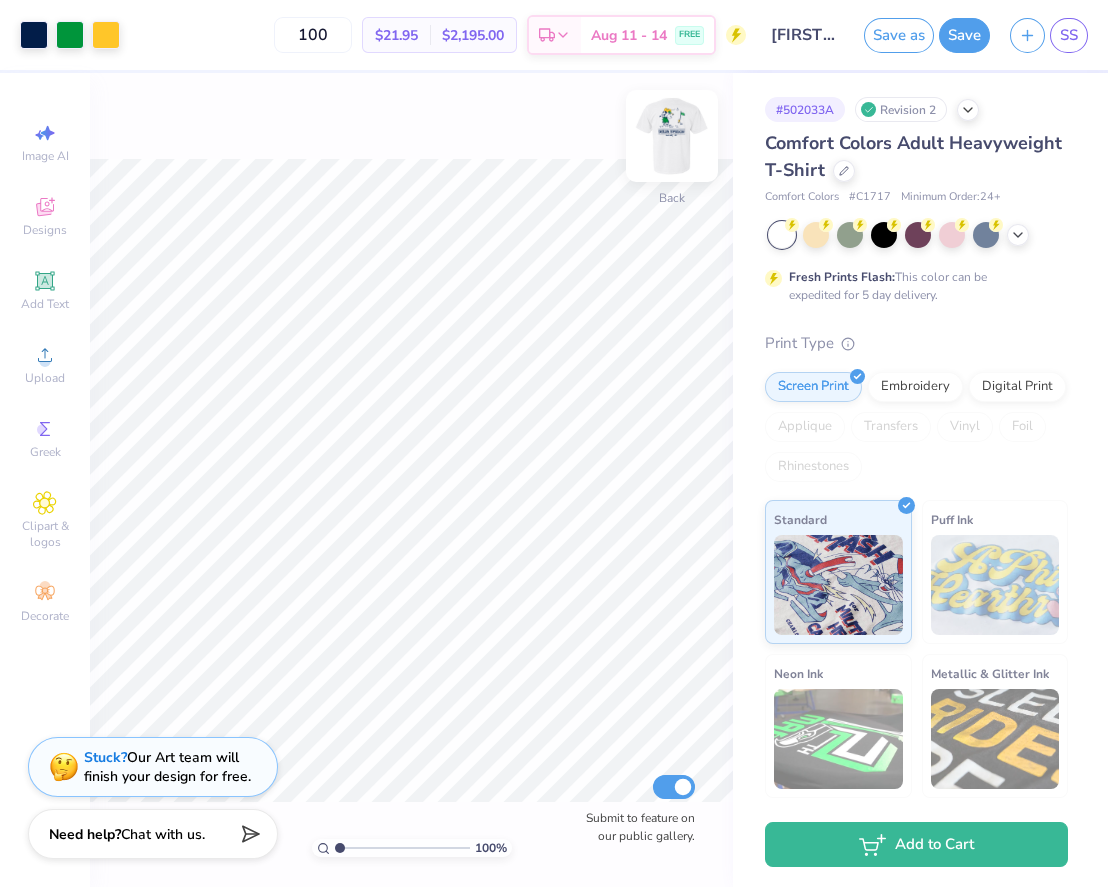 click at bounding box center [672, 136] 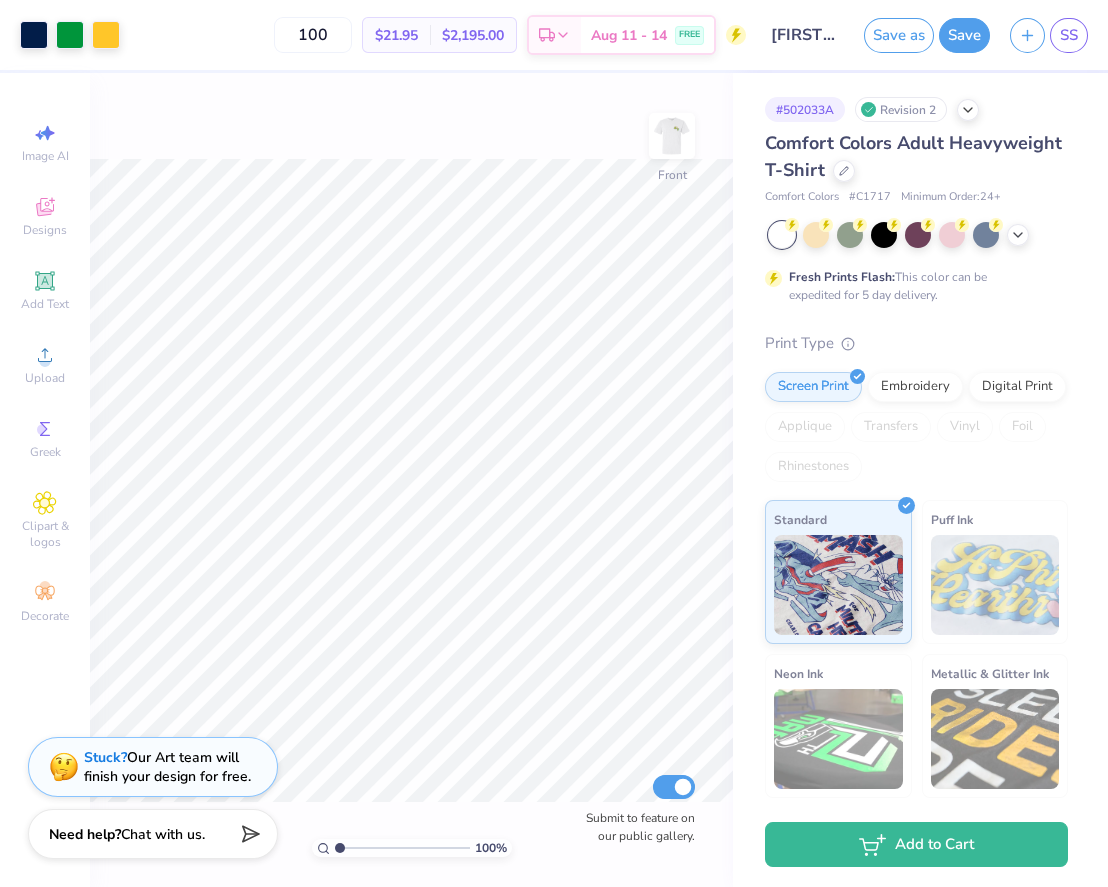 click at bounding box center [672, 136] 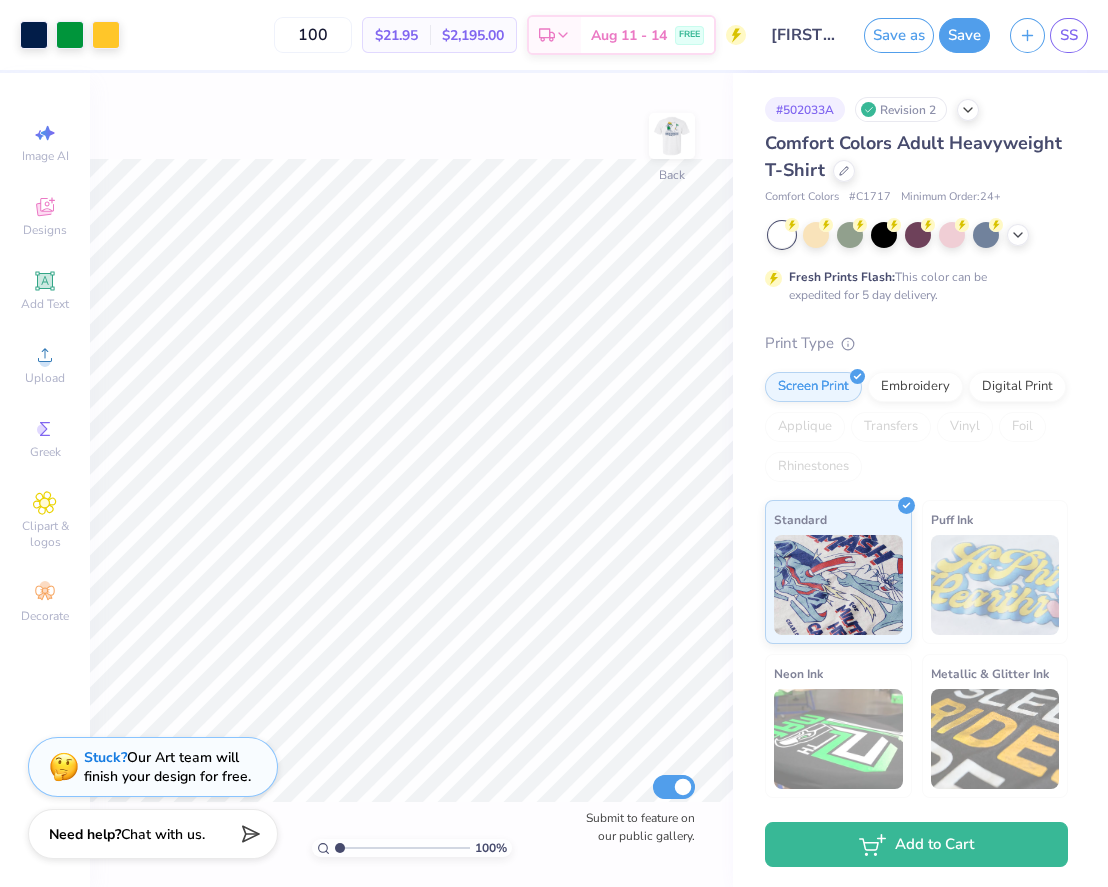 click at bounding box center [672, 136] 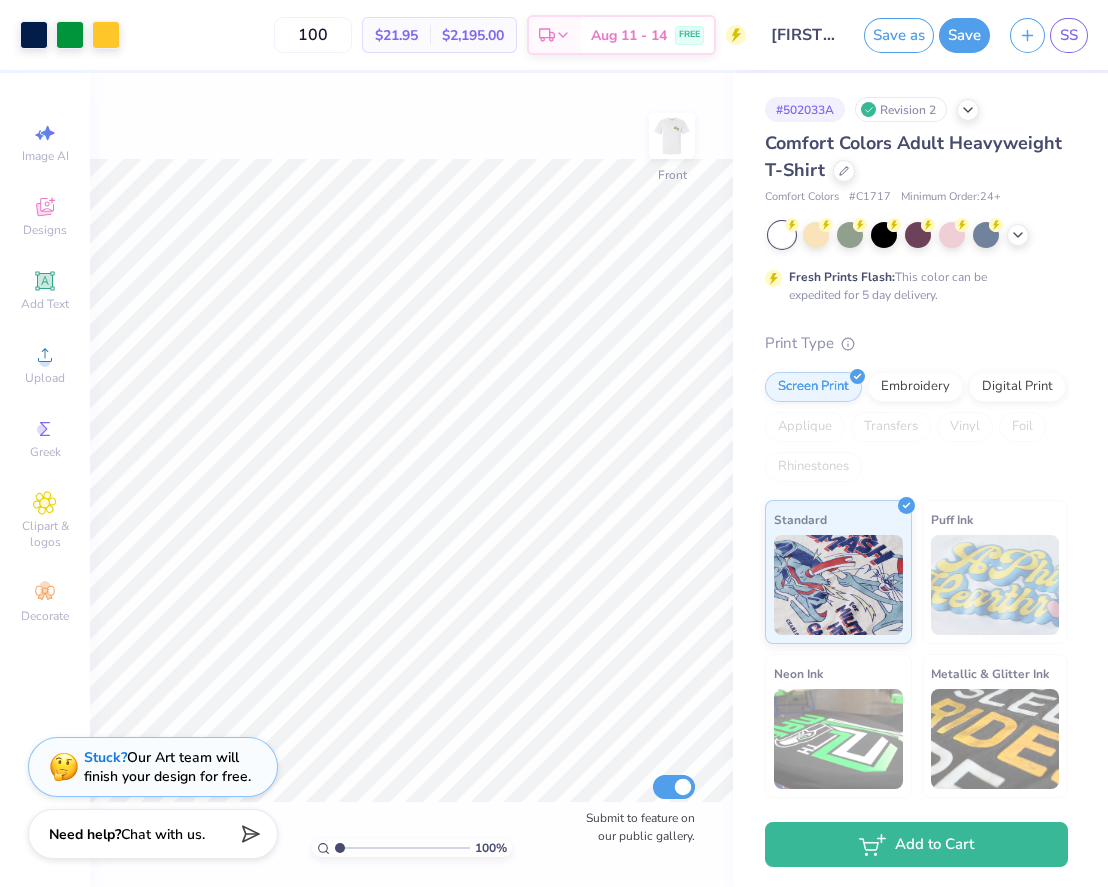 click at bounding box center (672, 136) 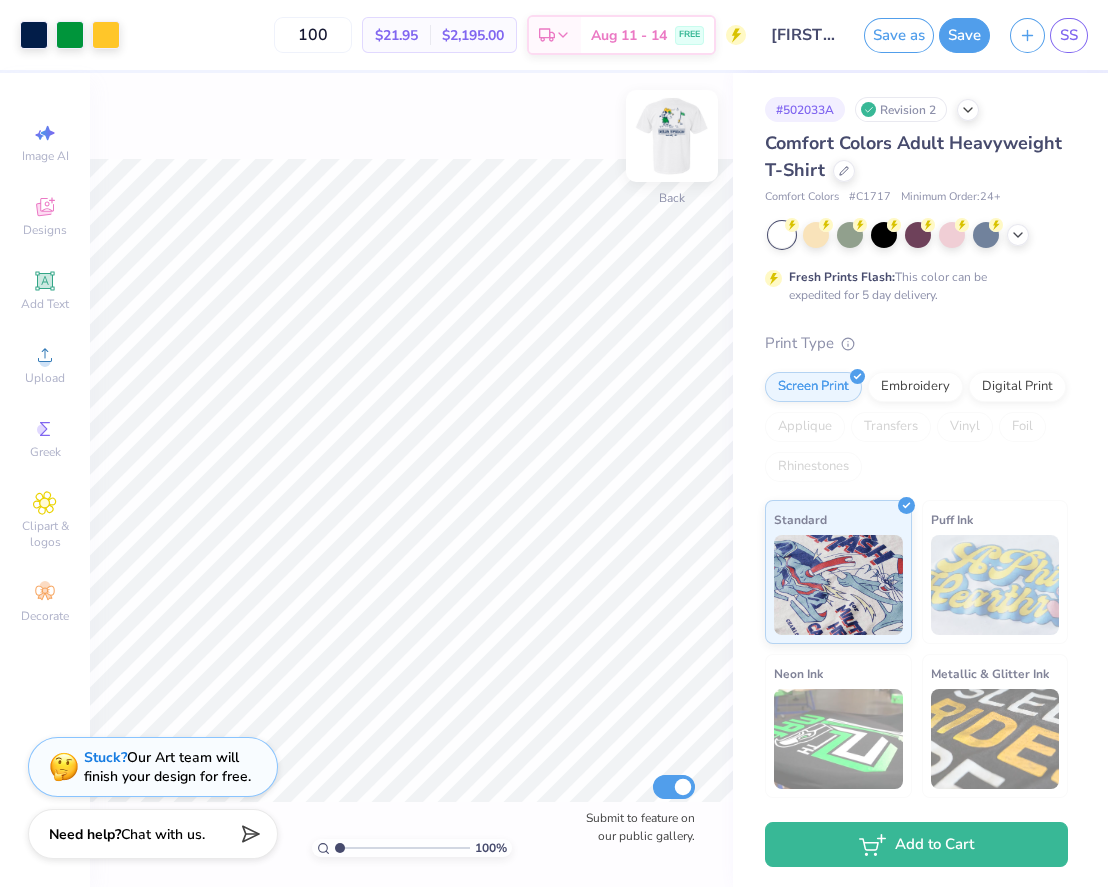 click at bounding box center (672, 136) 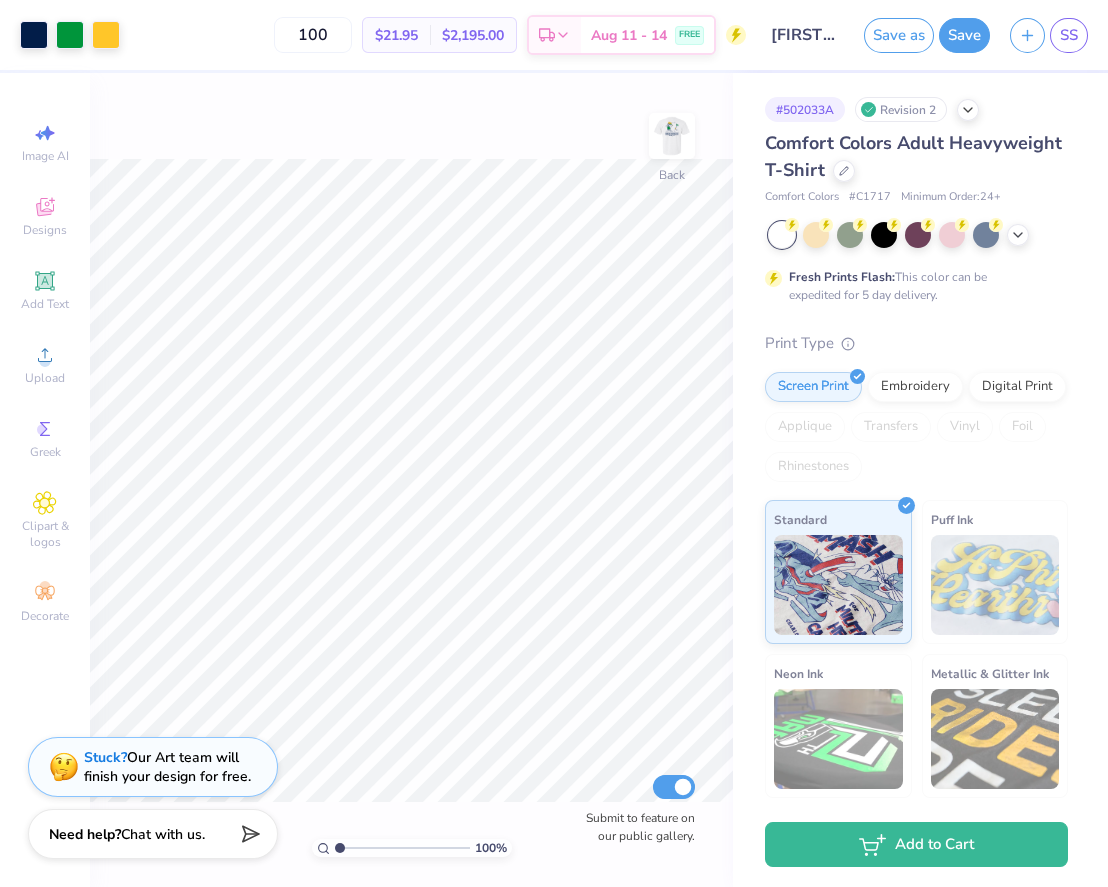 click at bounding box center [672, 136] 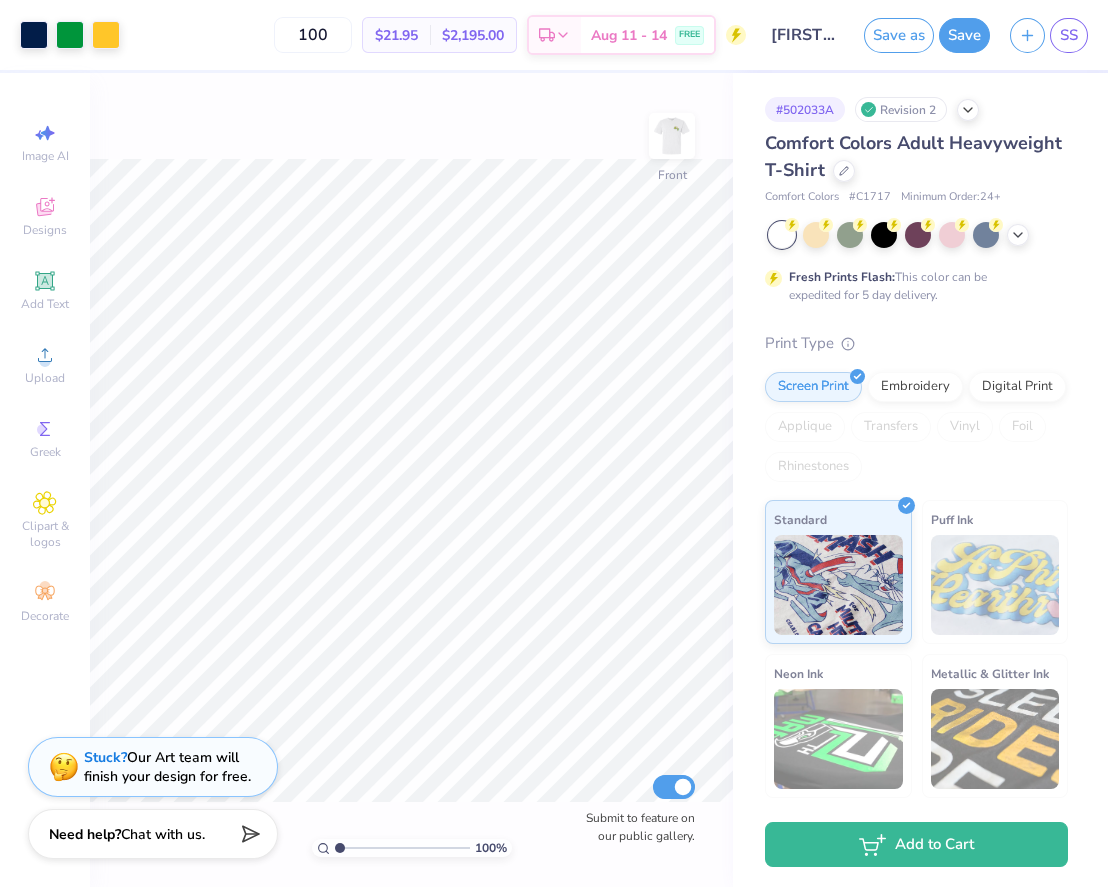 click at bounding box center (672, 136) 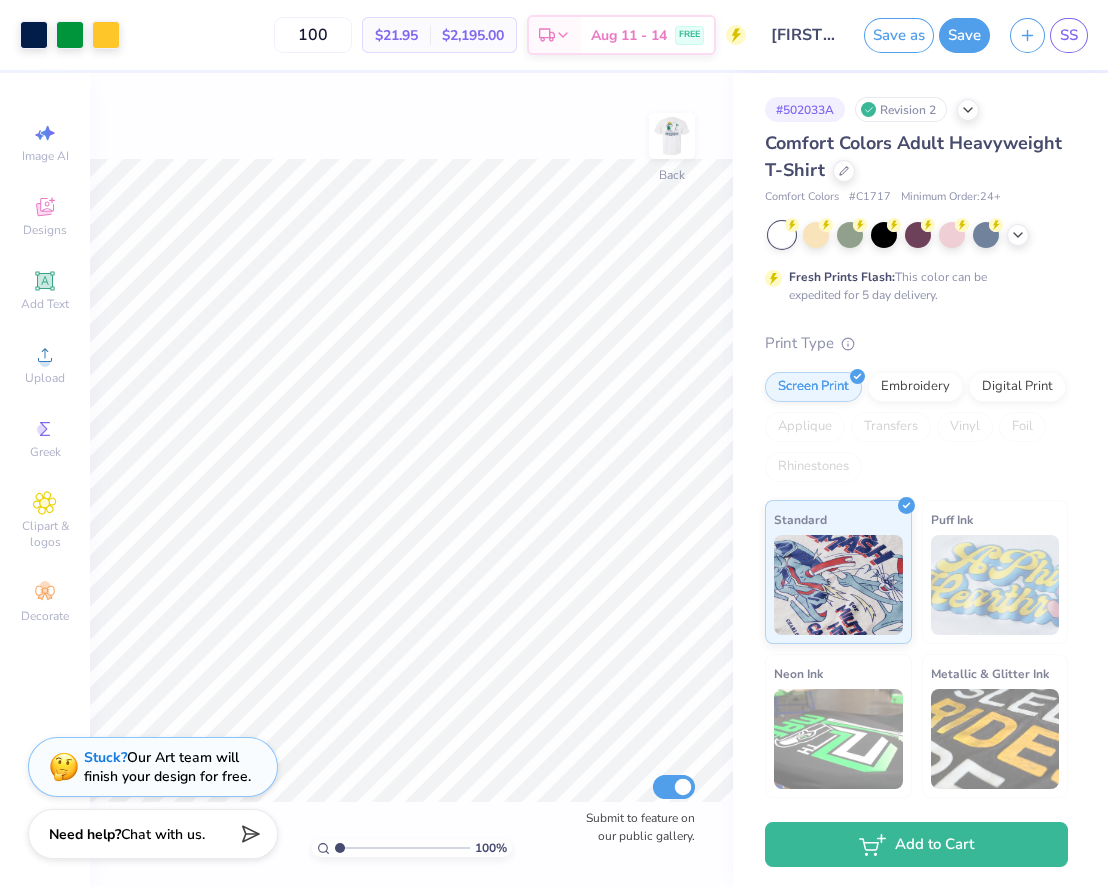 click at bounding box center (672, 136) 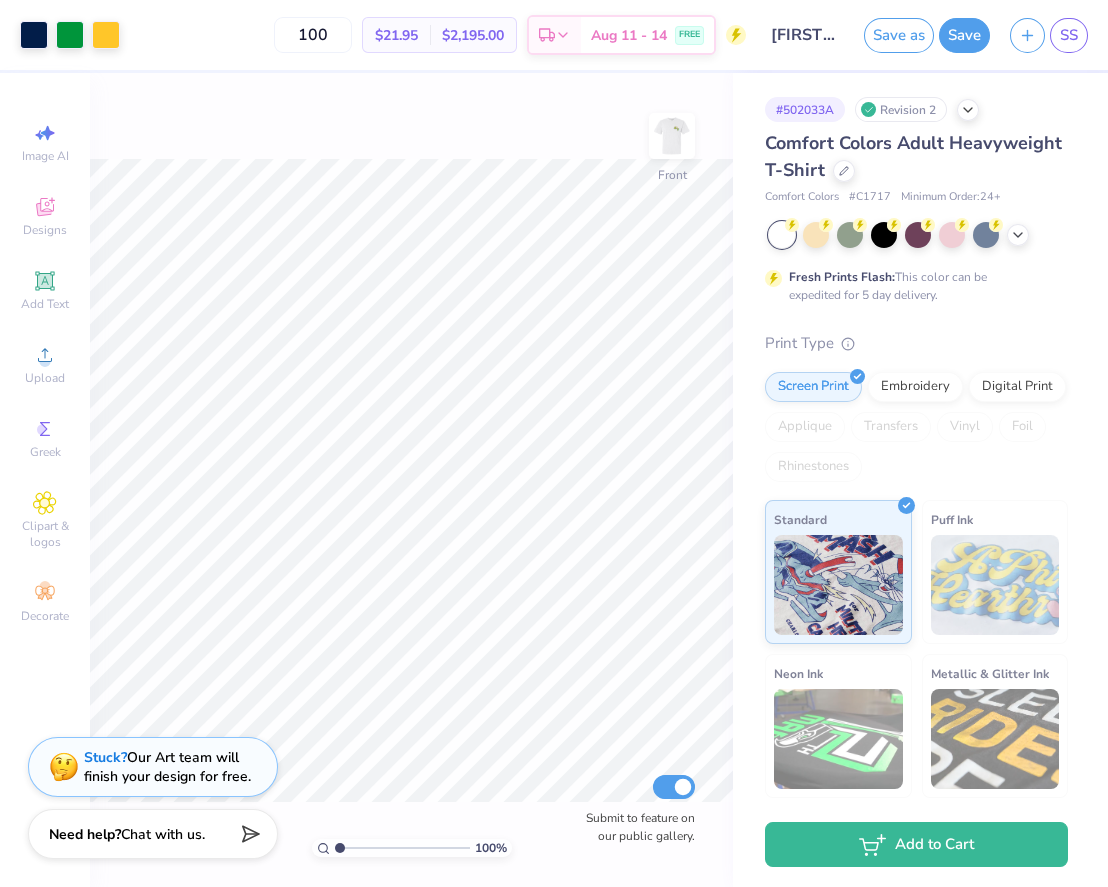 click at bounding box center (672, 136) 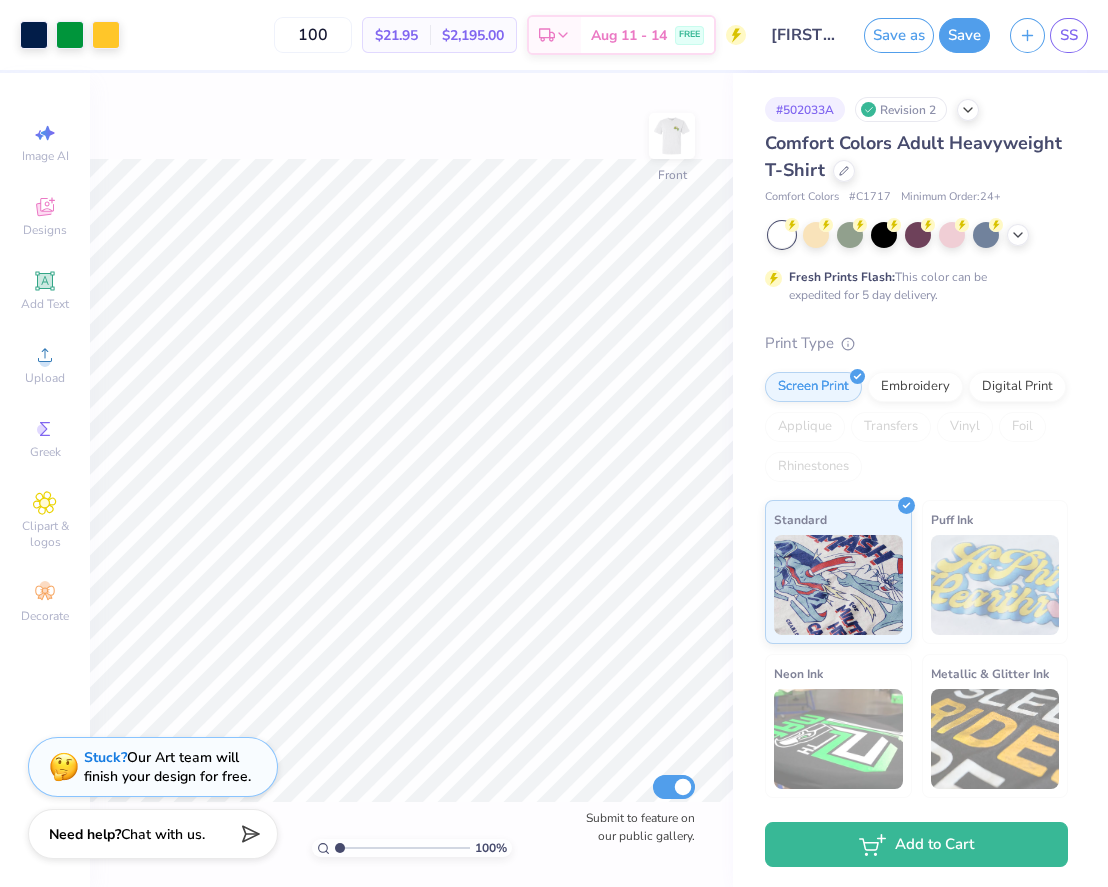 click at bounding box center (672, 136) 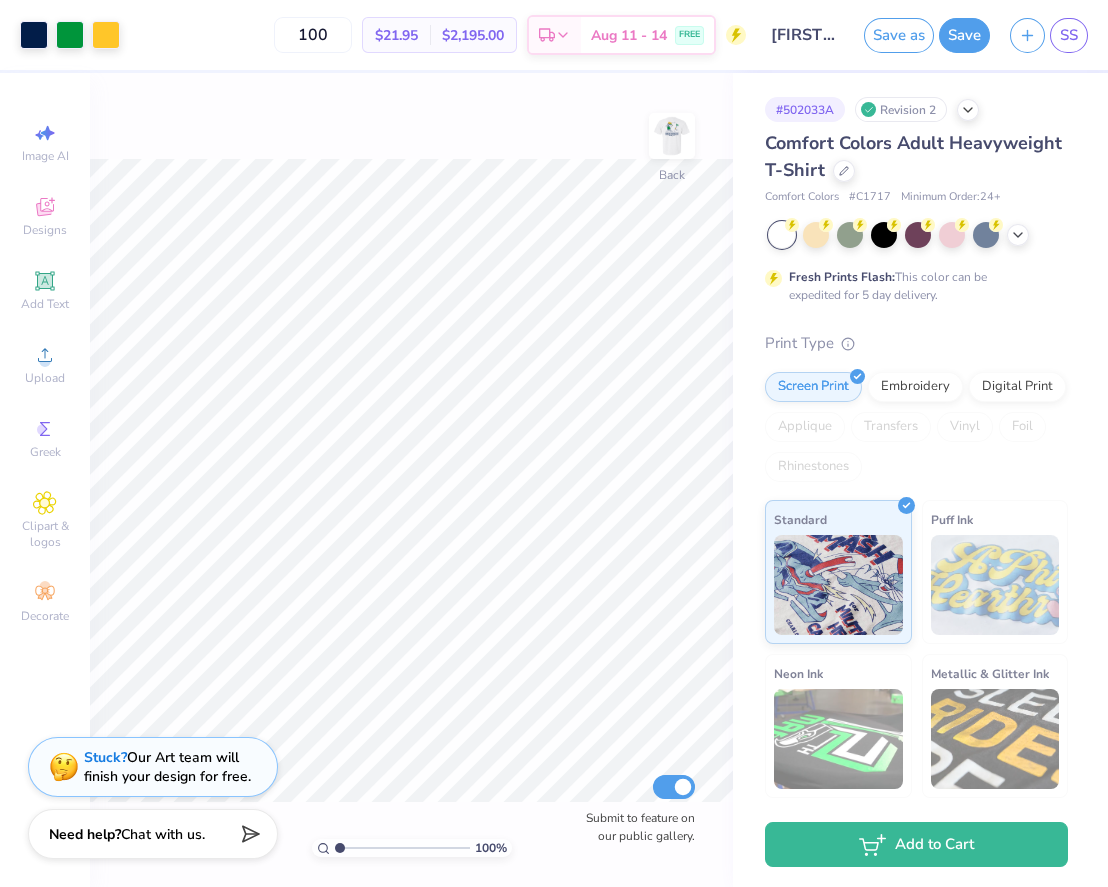 click at bounding box center (672, 136) 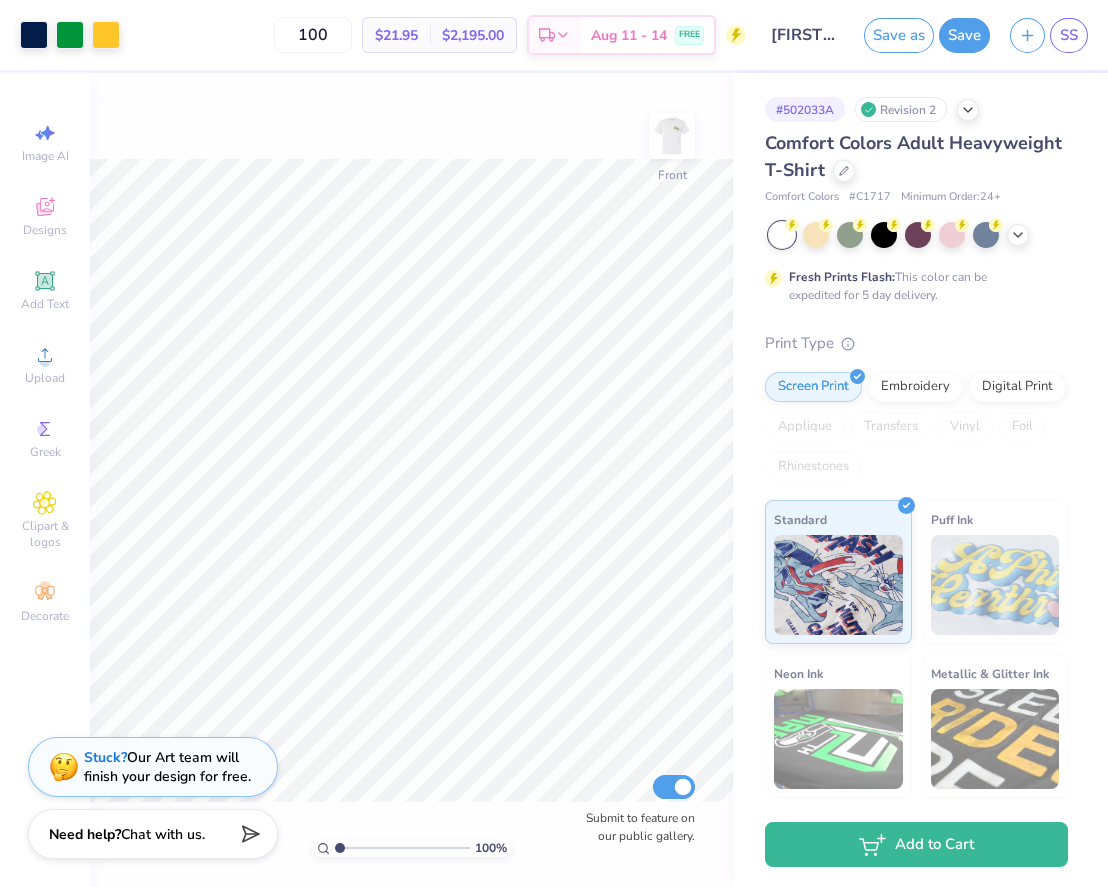 click at bounding box center [672, 136] 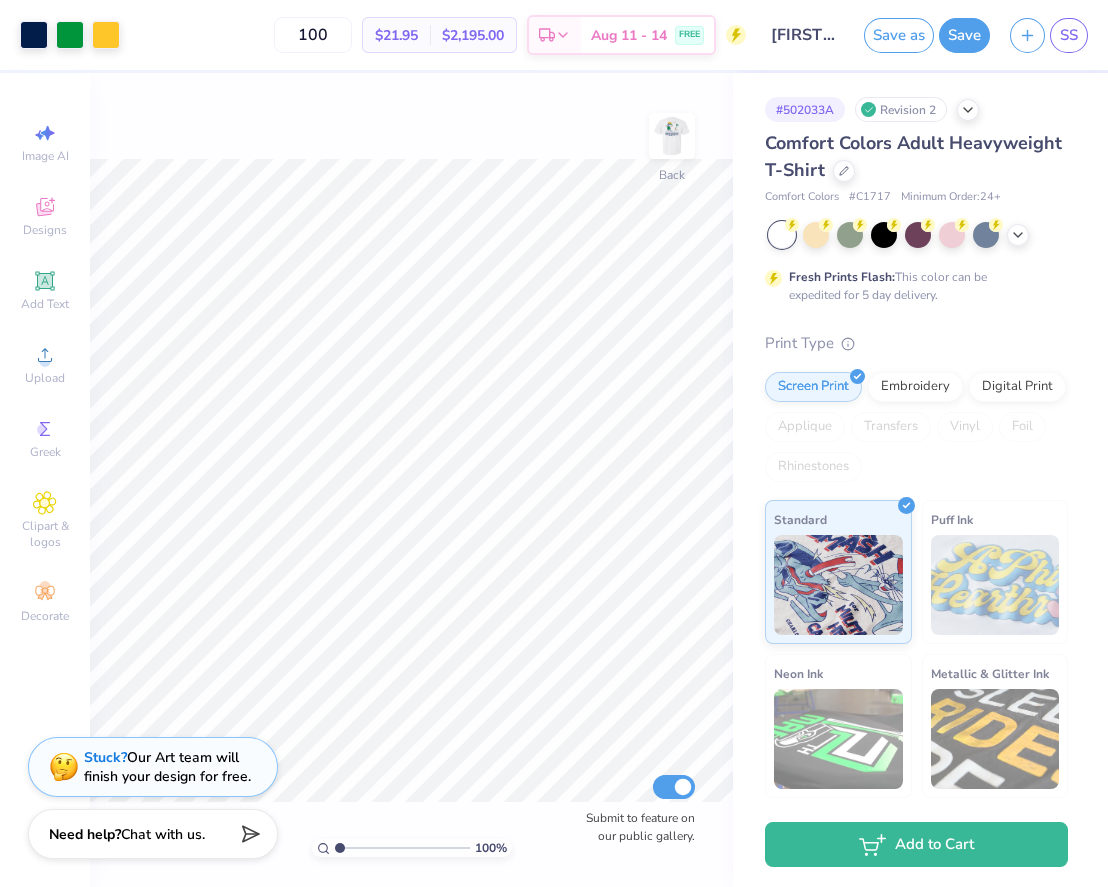 click at bounding box center (672, 136) 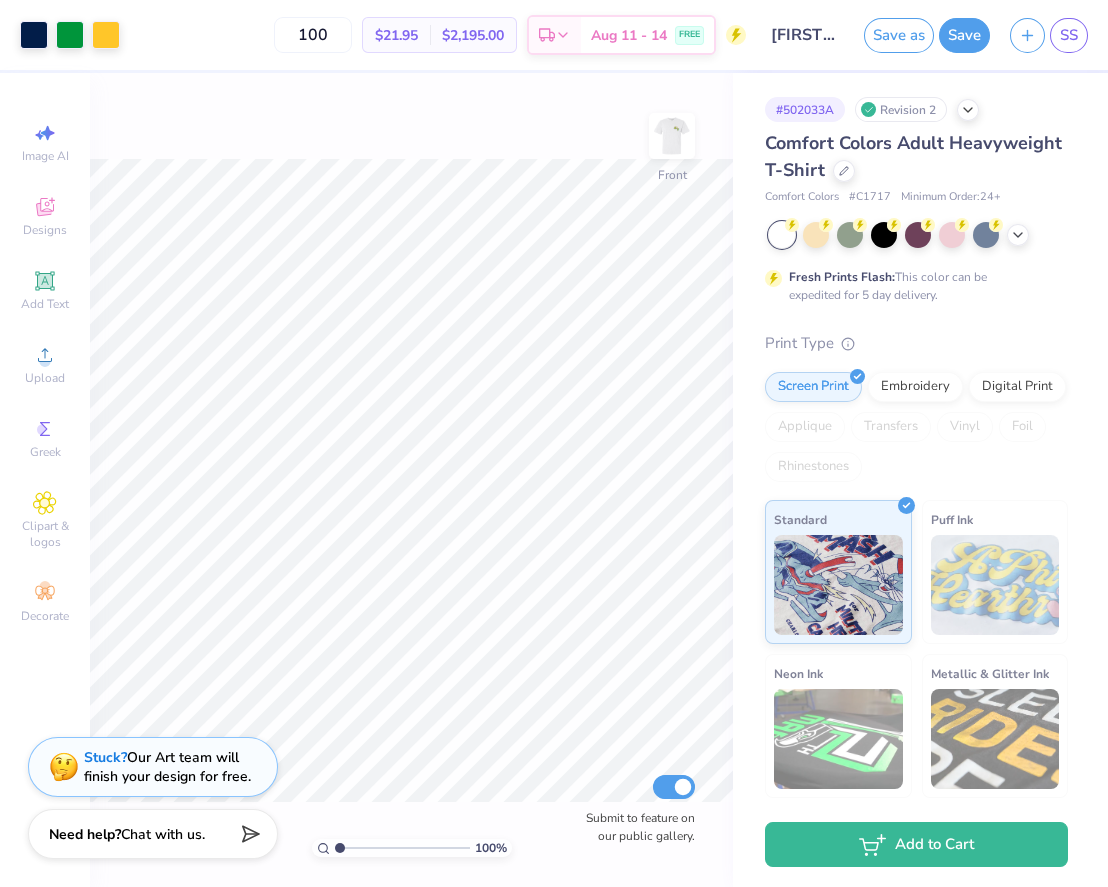 click at bounding box center [672, 136] 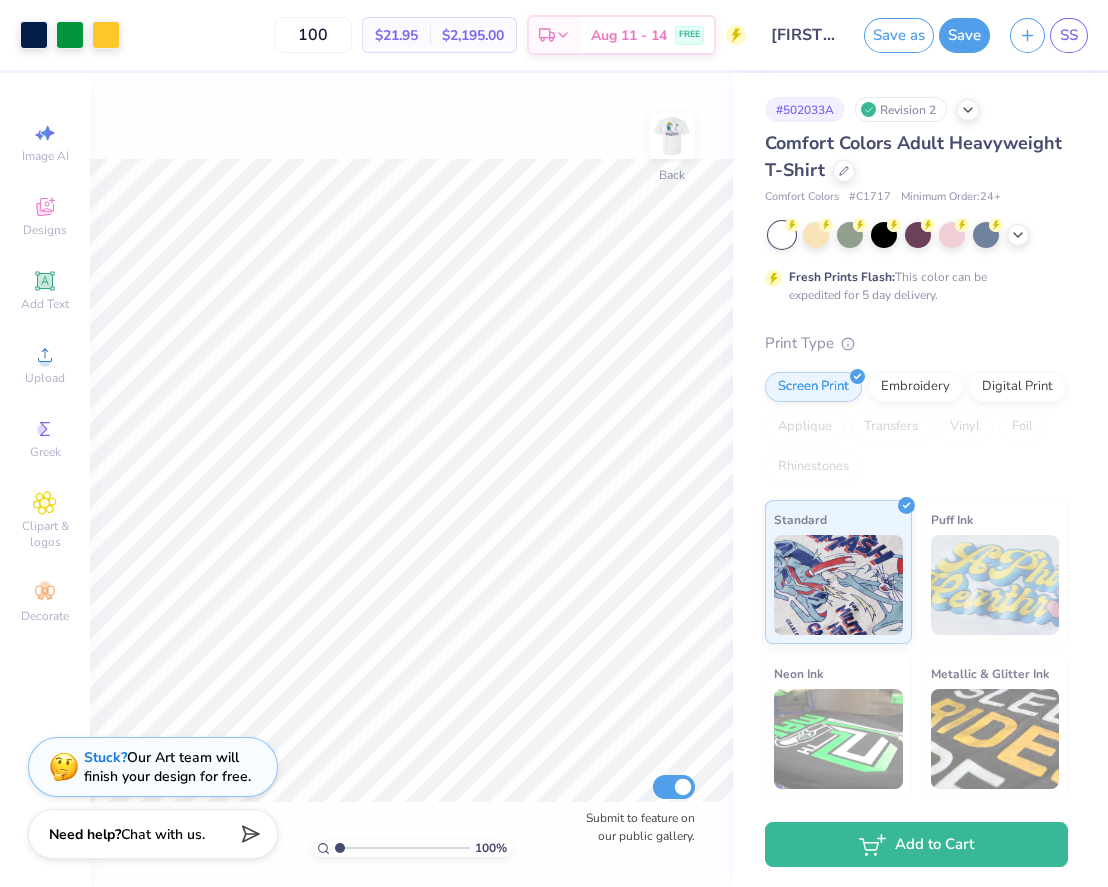 click at bounding box center [672, 136] 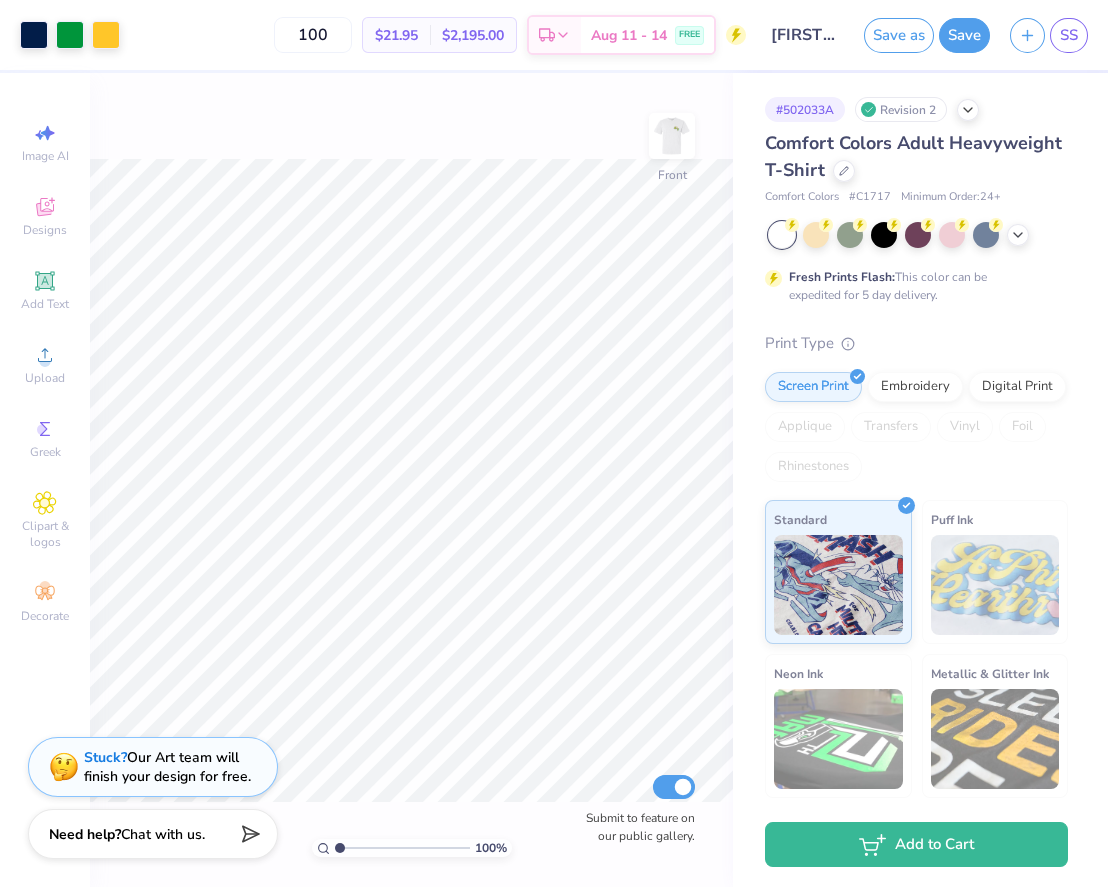 click at bounding box center [672, 136] 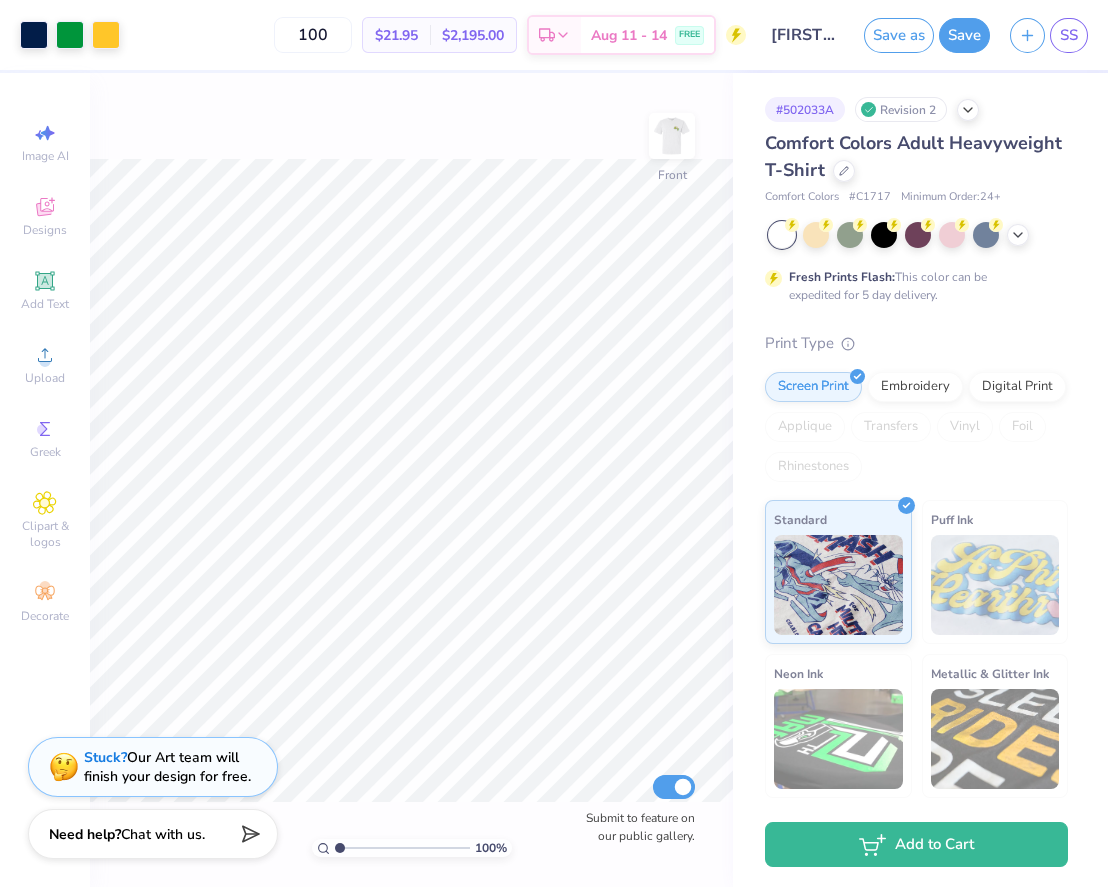 click at bounding box center (672, 136) 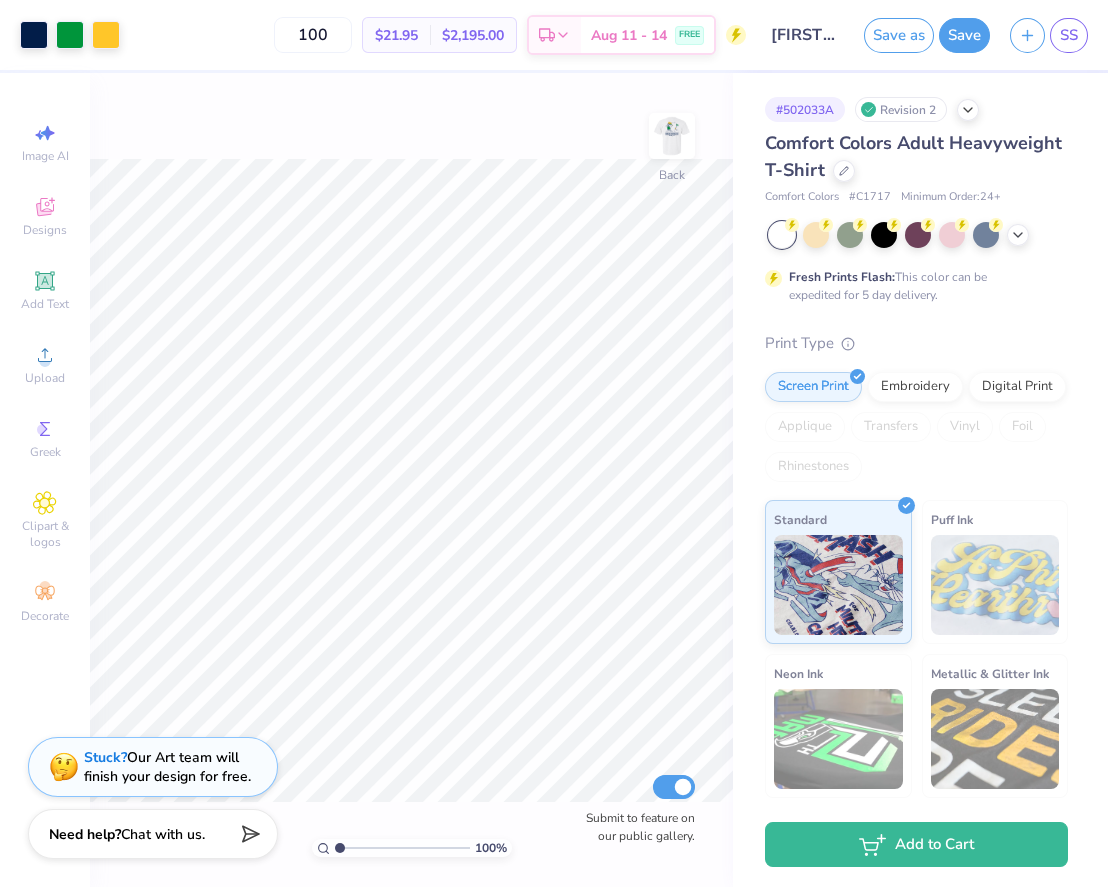 click at bounding box center (672, 136) 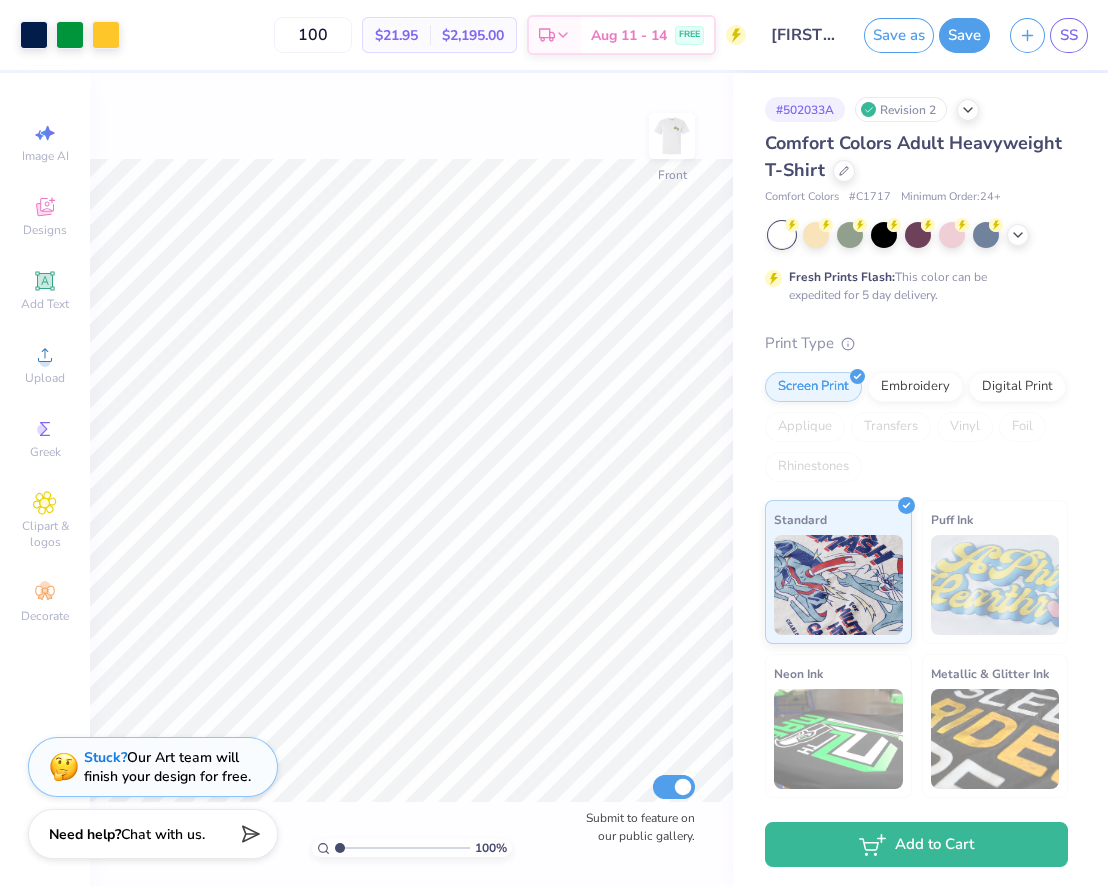click at bounding box center (672, 136) 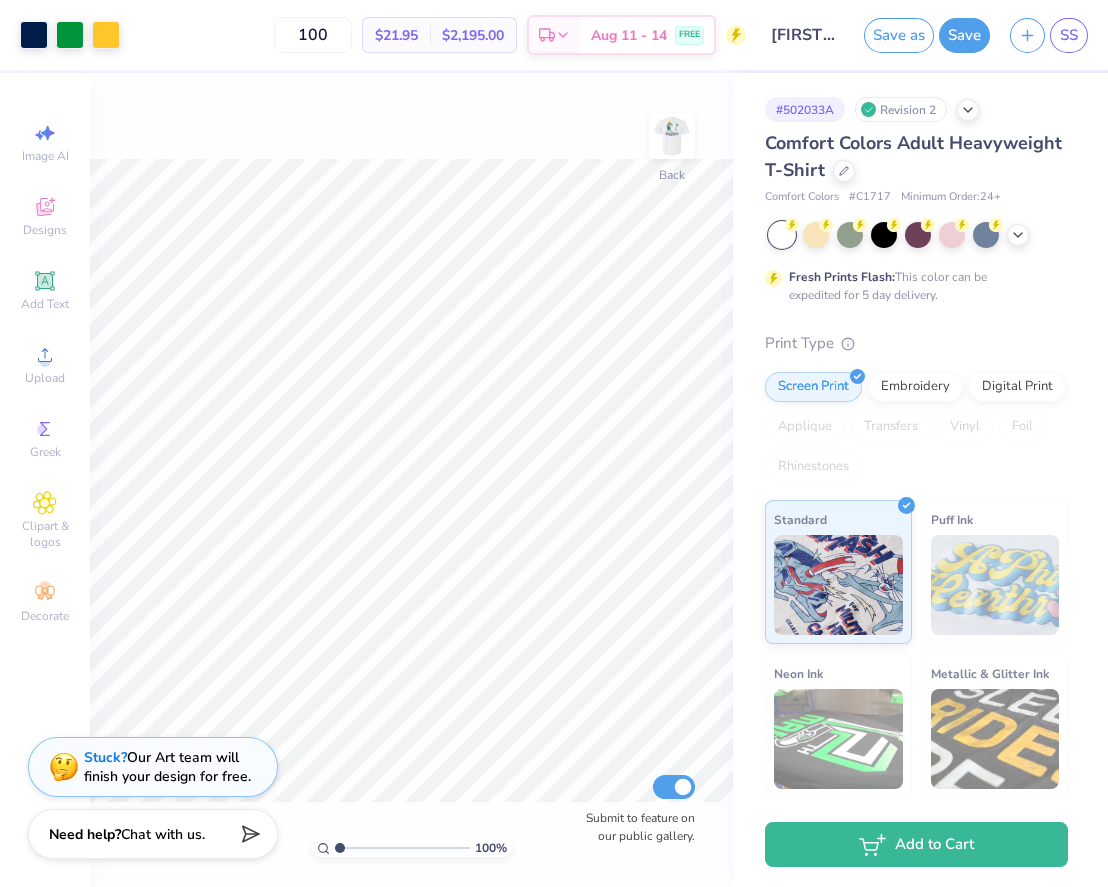 click at bounding box center (672, 136) 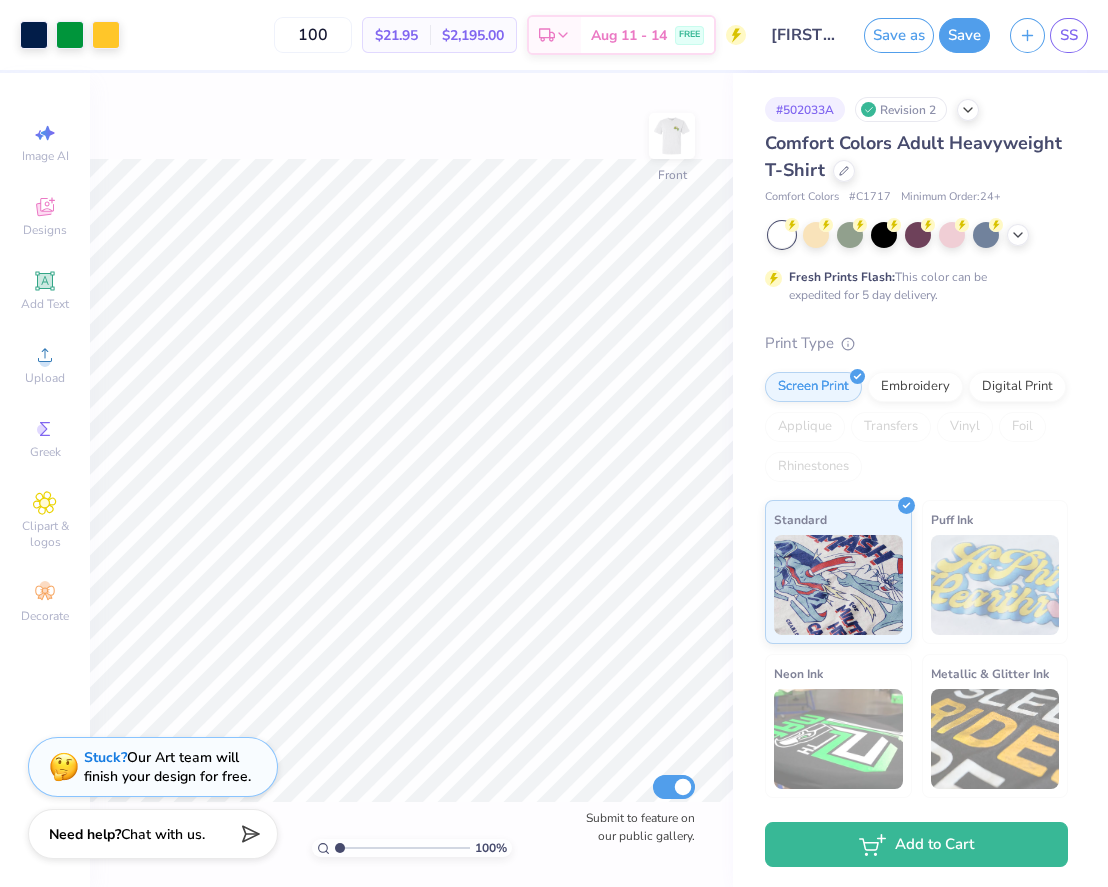 click at bounding box center (672, 136) 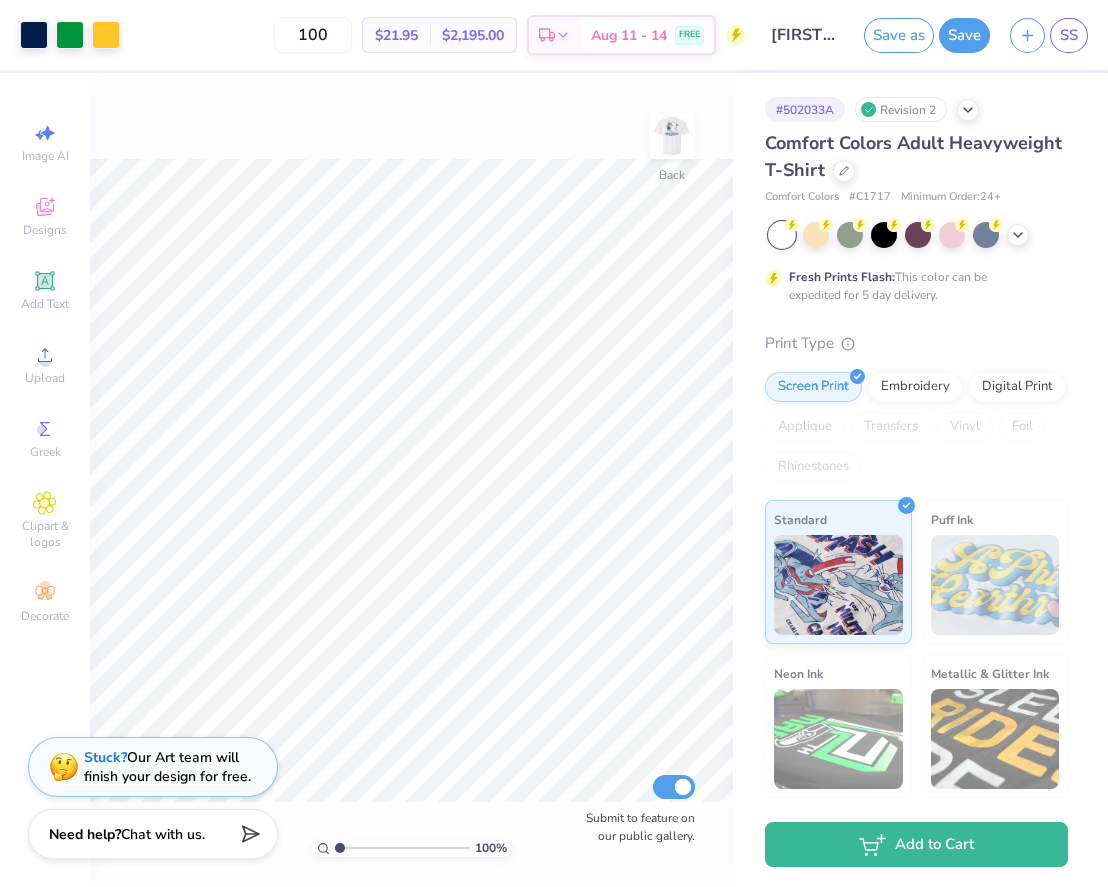 click at bounding box center (672, 136) 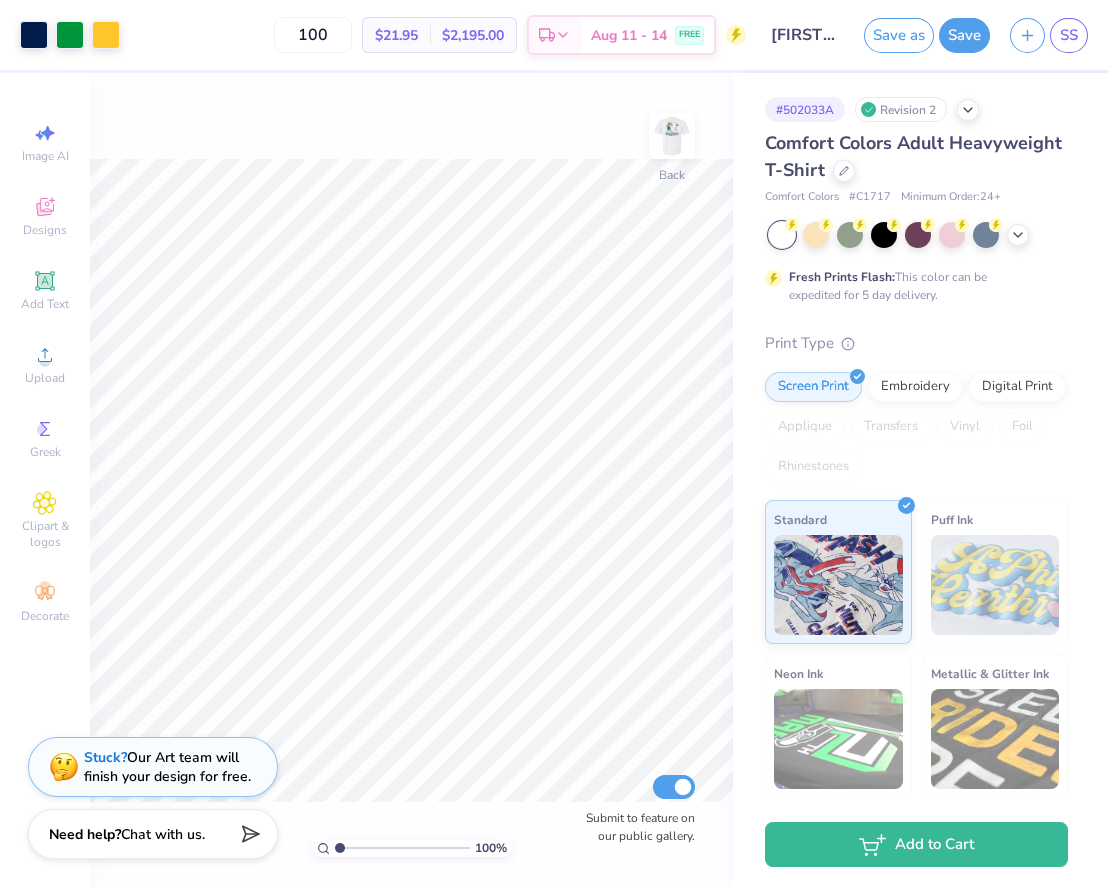 drag, startPoint x: 322, startPoint y: 32, endPoint x: 186, endPoint y: 32, distance: 136 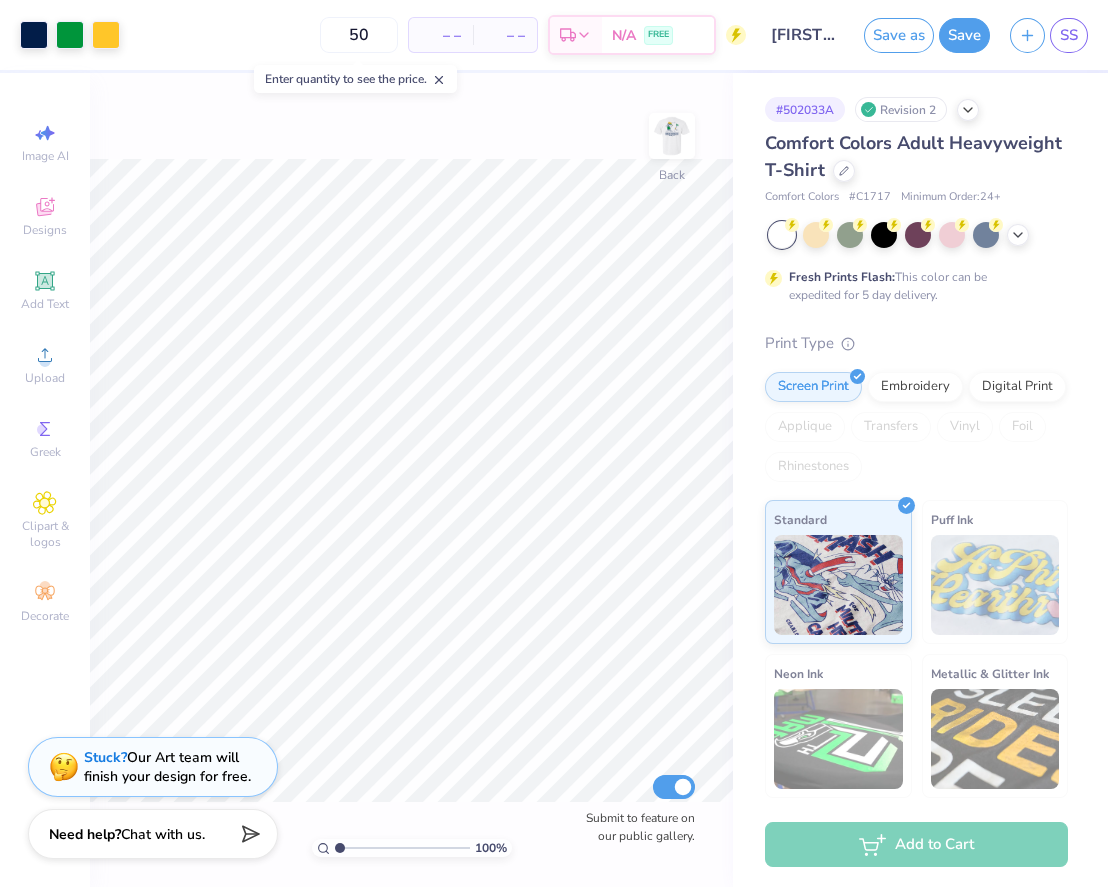 type on "50" 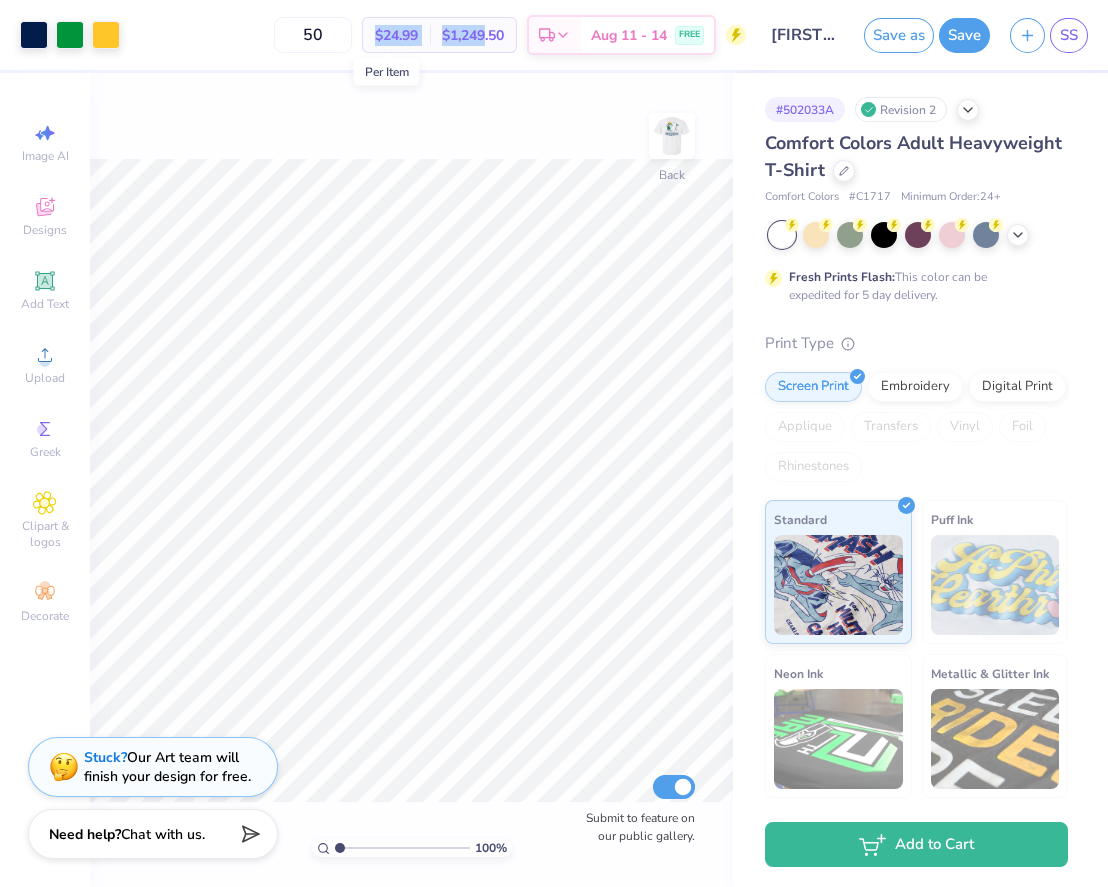 drag, startPoint x: 367, startPoint y: 37, endPoint x: 479, endPoint y: 35, distance: 112.01785 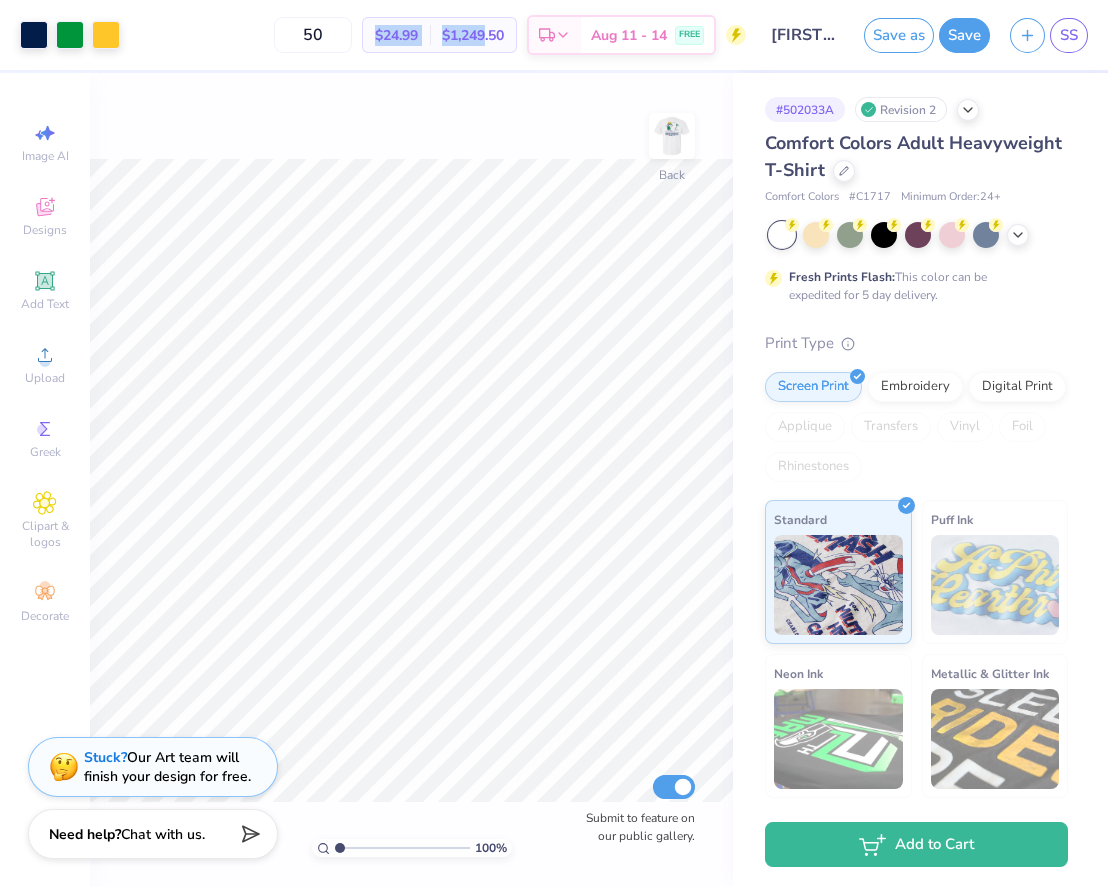 click on "$24.99" at bounding box center (396, 35) 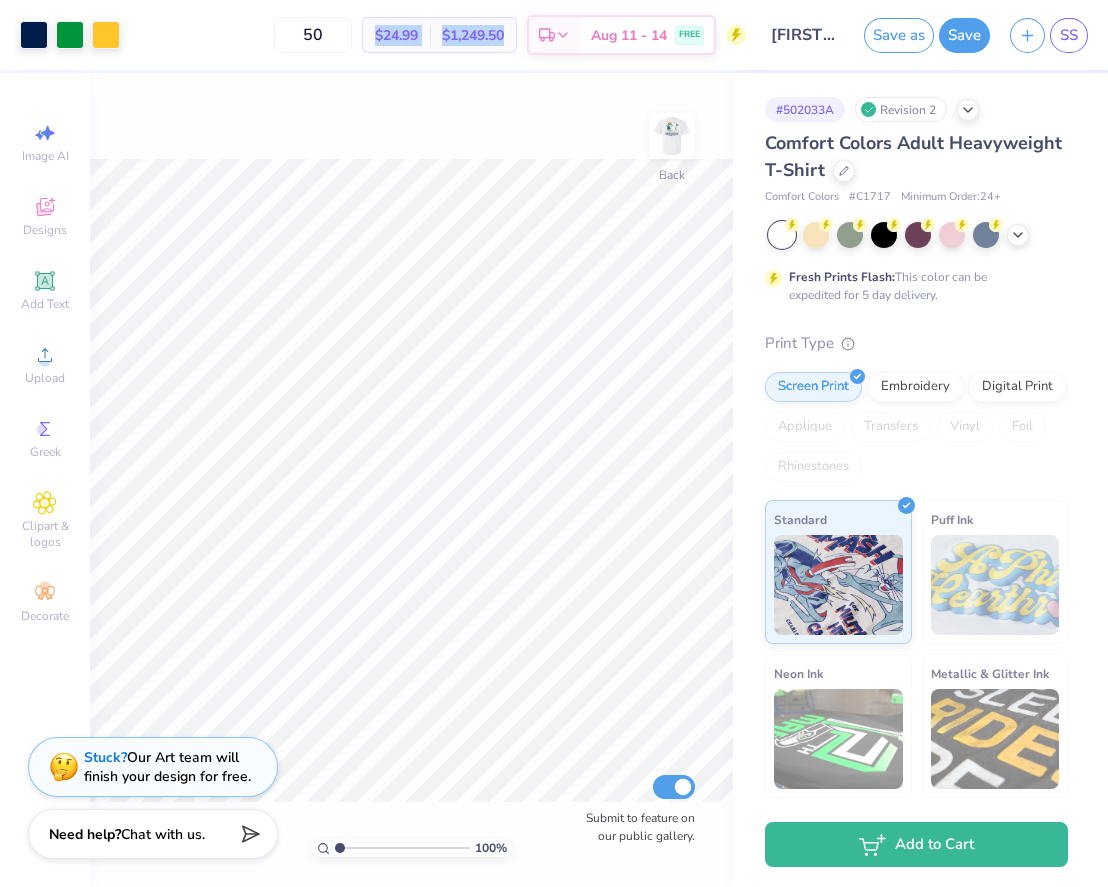 drag, startPoint x: 363, startPoint y: 32, endPoint x: 460, endPoint y: 32, distance: 97 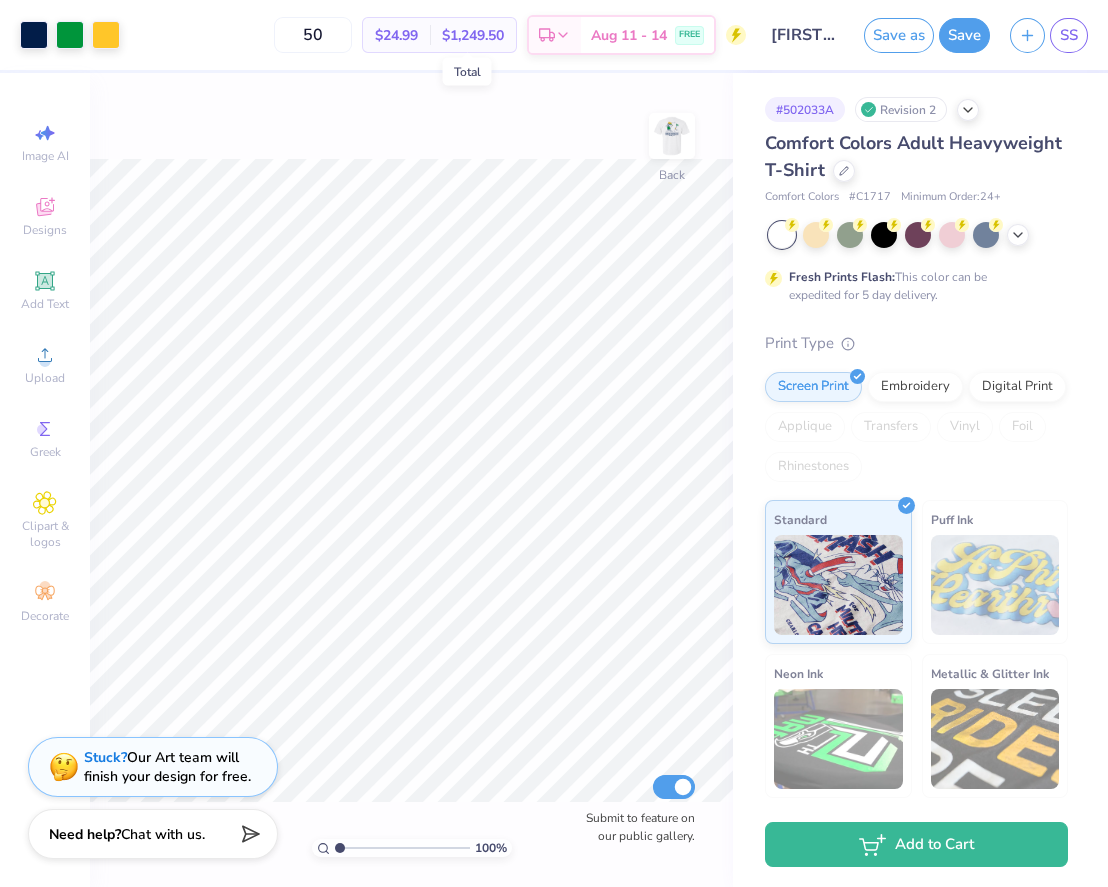 click on "100  % Back Submit to feature on our public gallery." at bounding box center [411, 480] 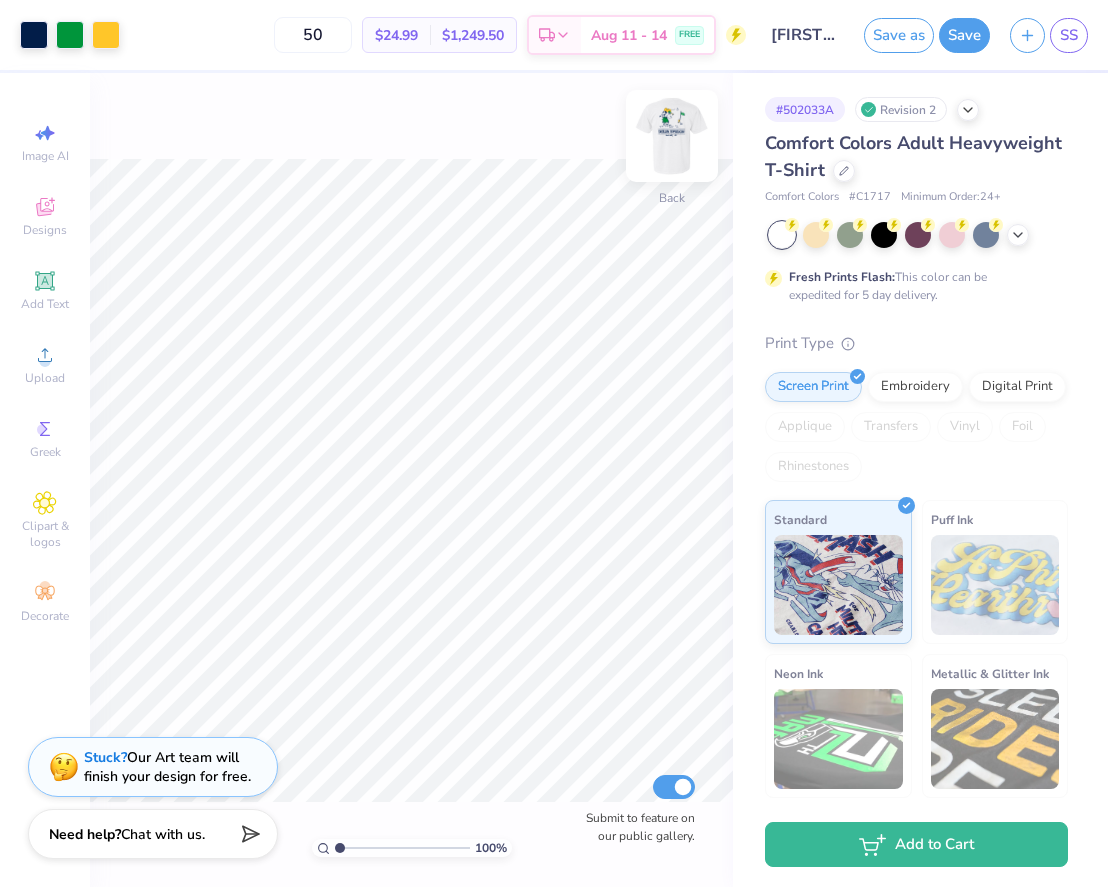 click at bounding box center [672, 136] 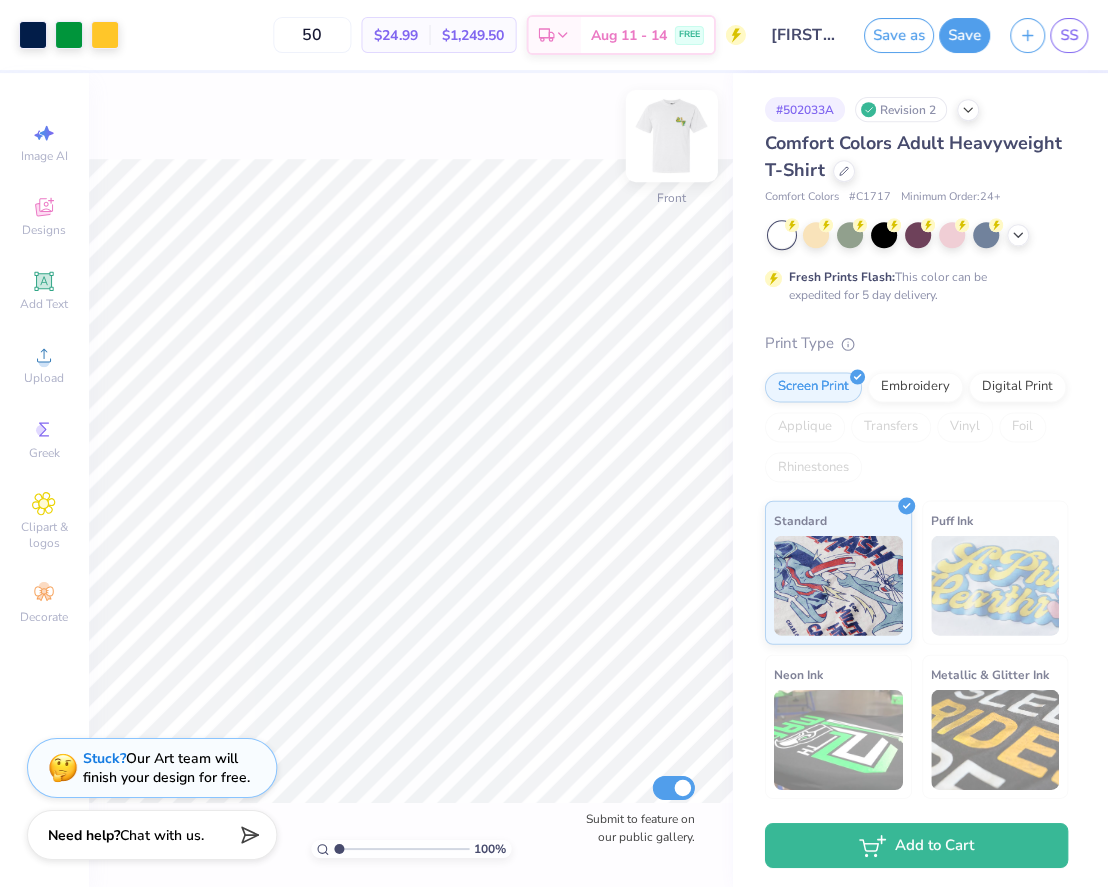scroll, scrollTop: 0, scrollLeft: 0, axis: both 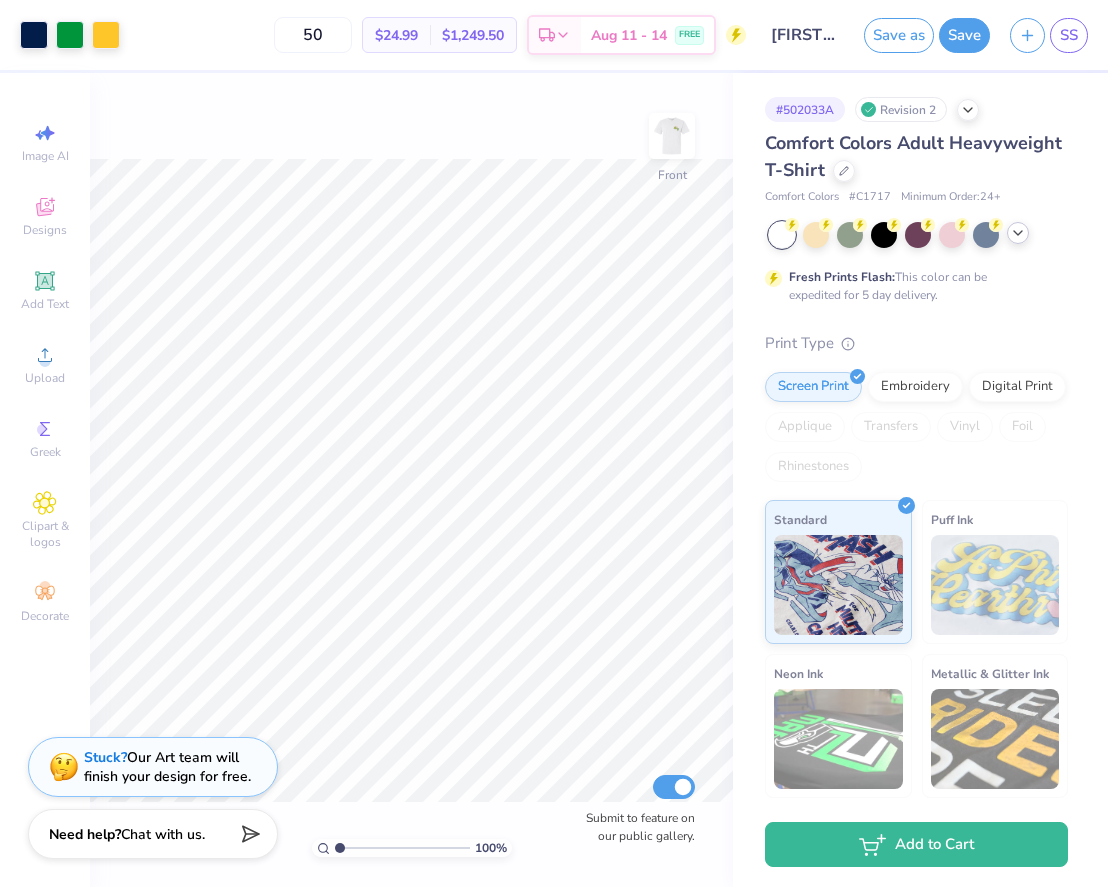 click 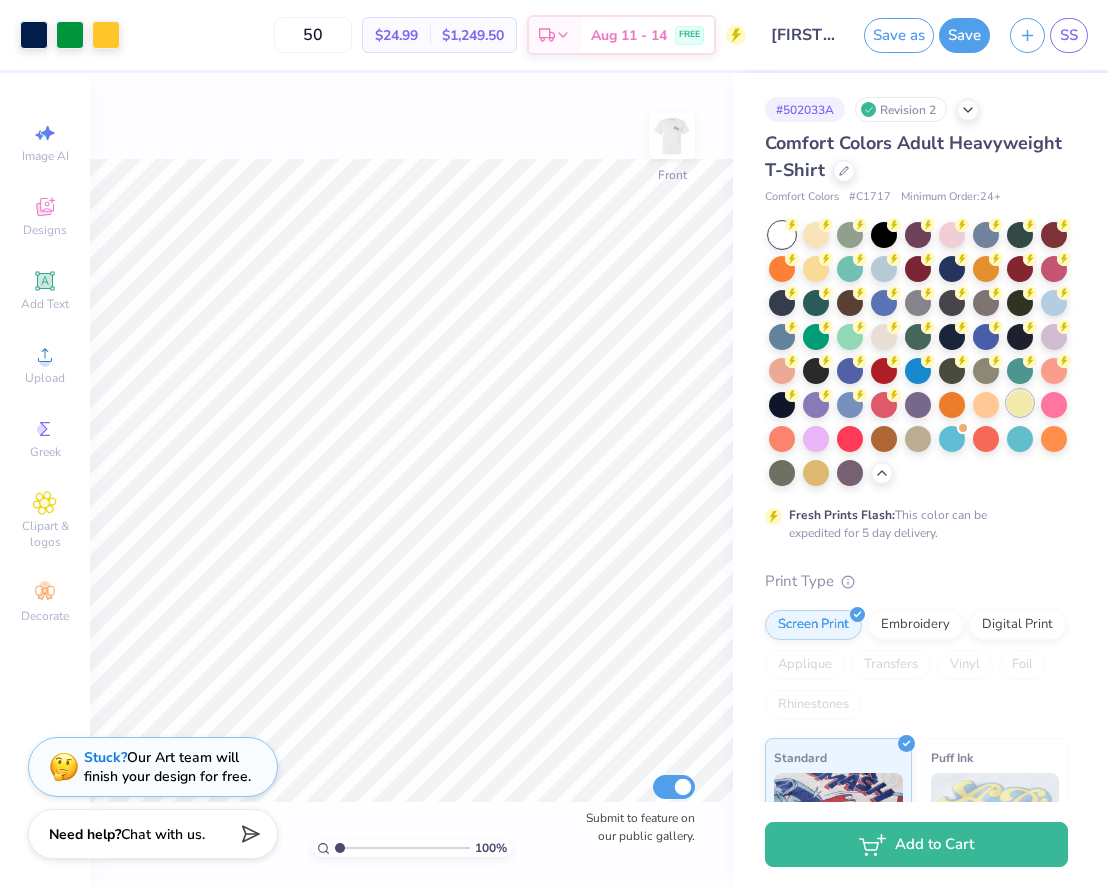 click at bounding box center [1020, 403] 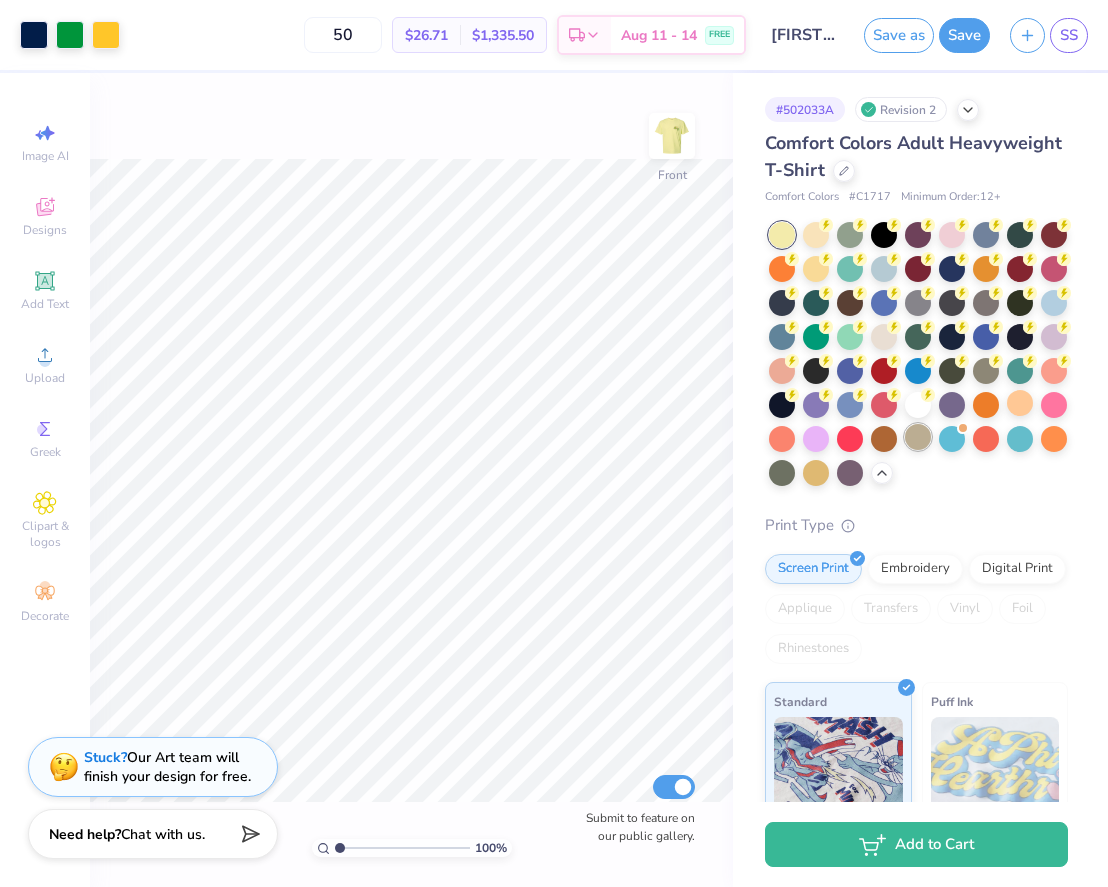 click at bounding box center [918, 437] 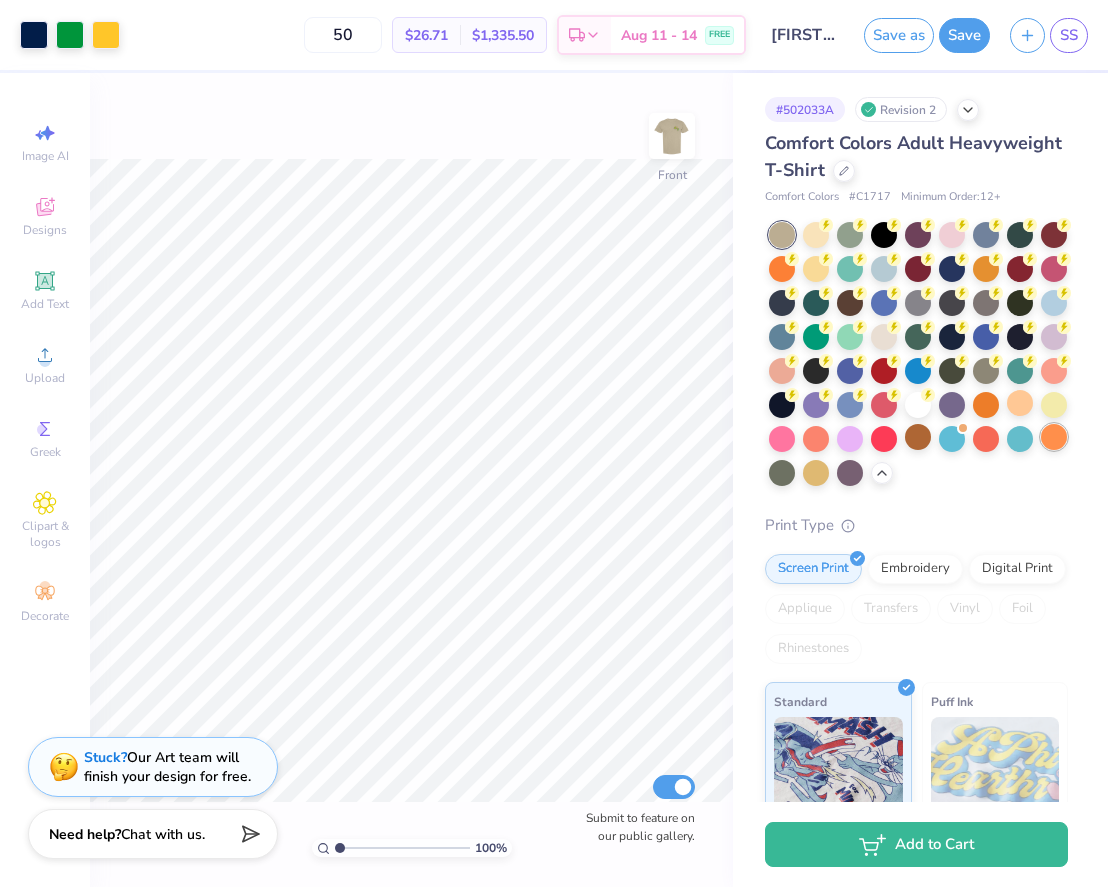 click at bounding box center [1054, 437] 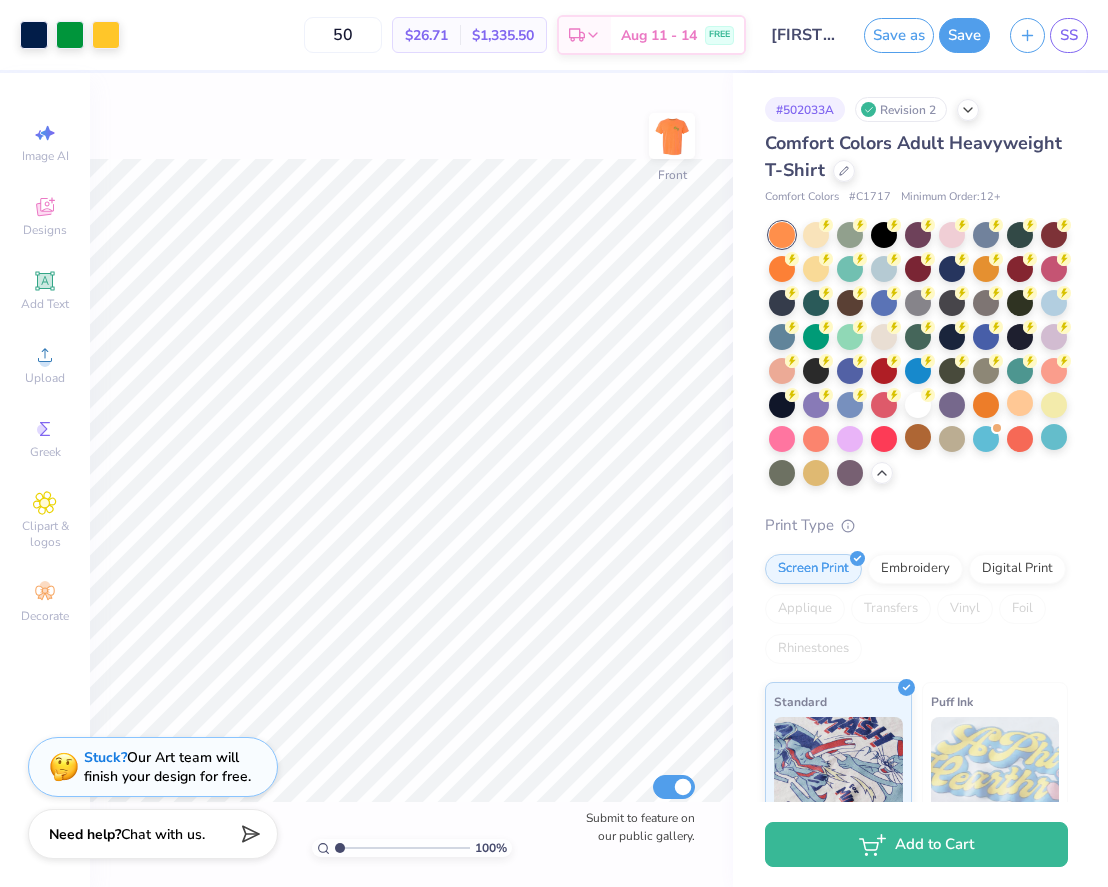 click on "100  % Front Submit to feature on our public gallery." at bounding box center (411, 480) 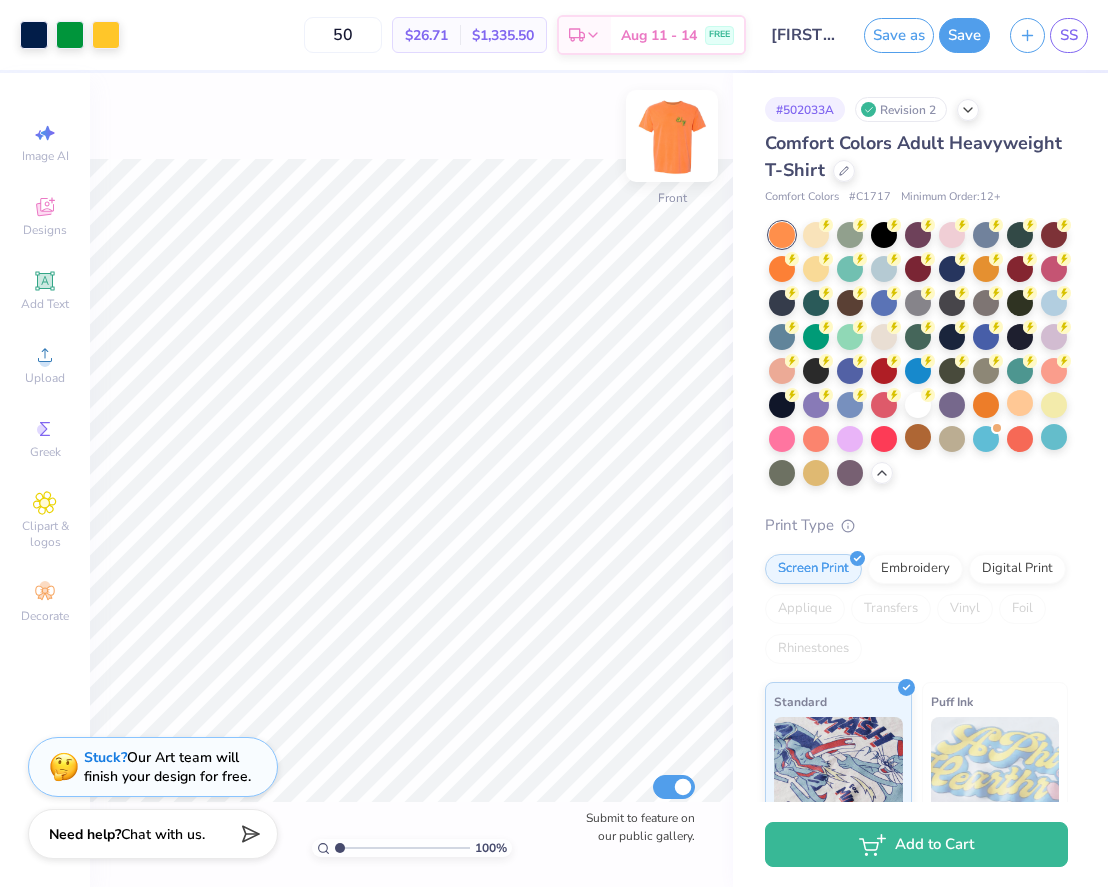 click at bounding box center (672, 136) 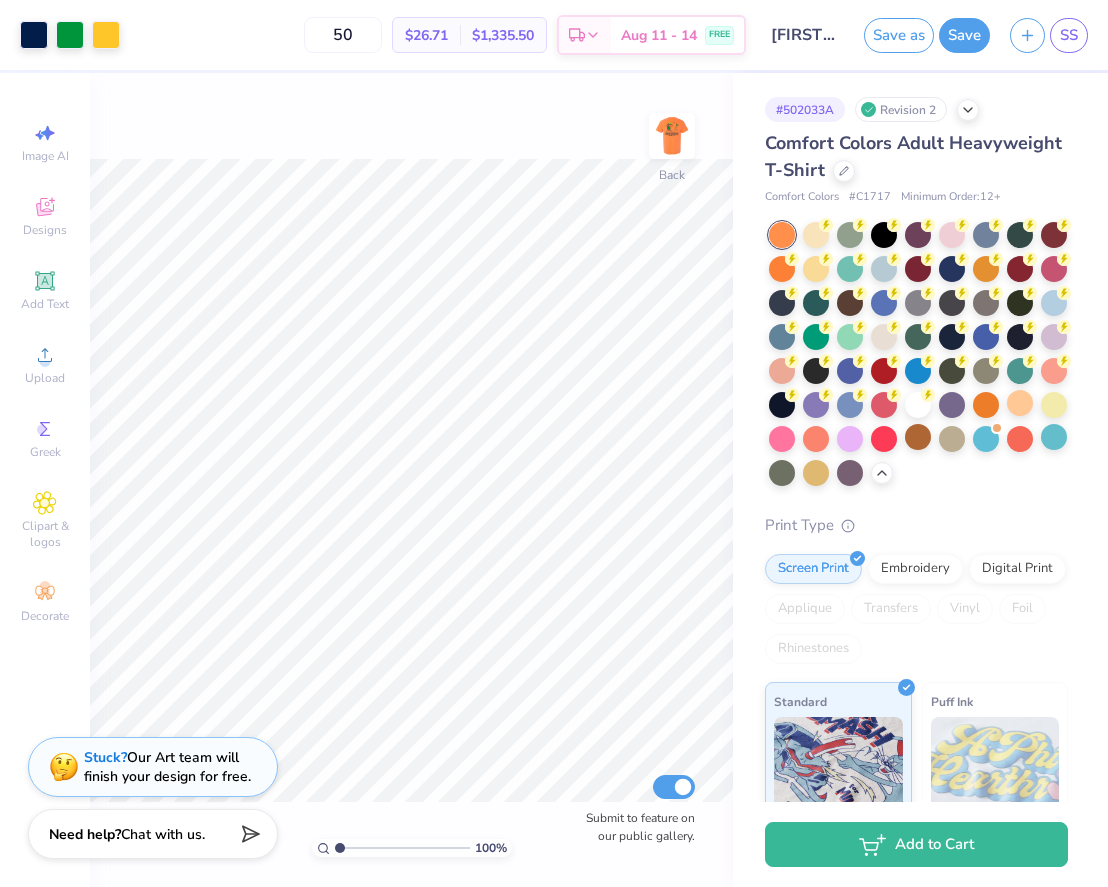 click at bounding box center [672, 136] 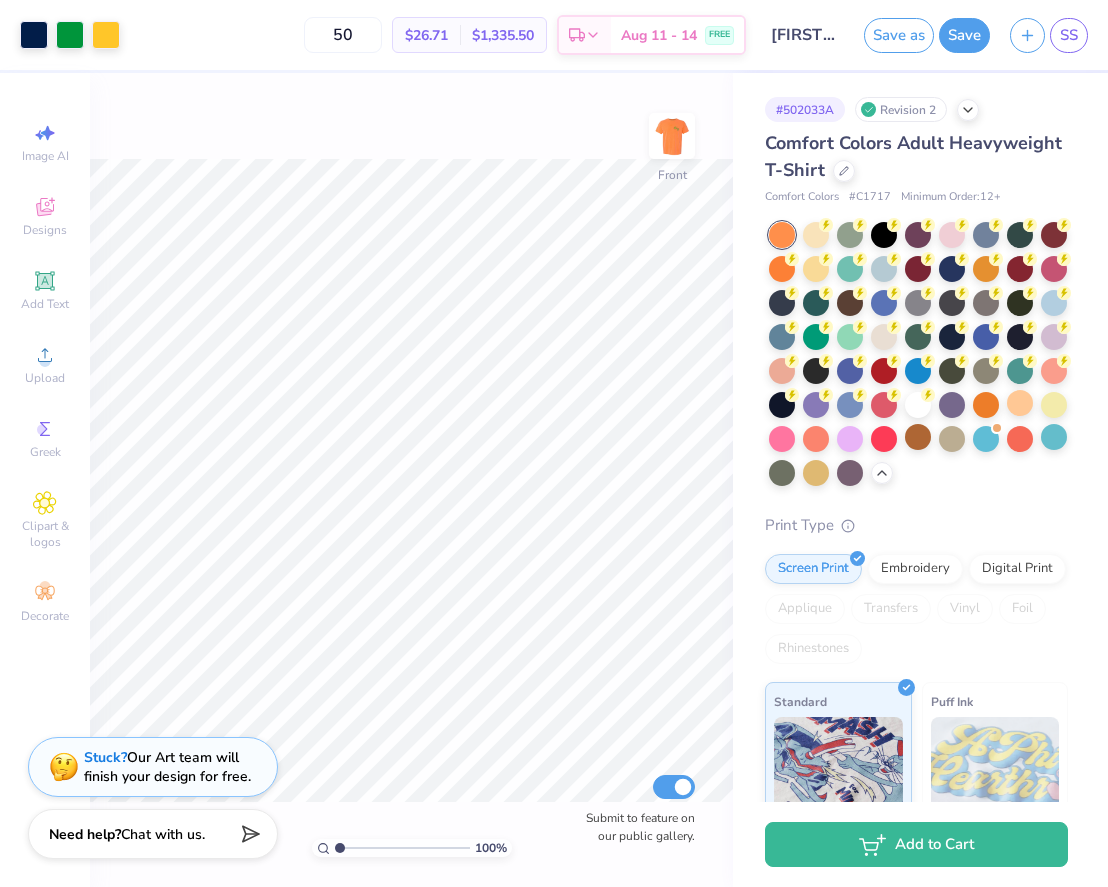 click at bounding box center (672, 136) 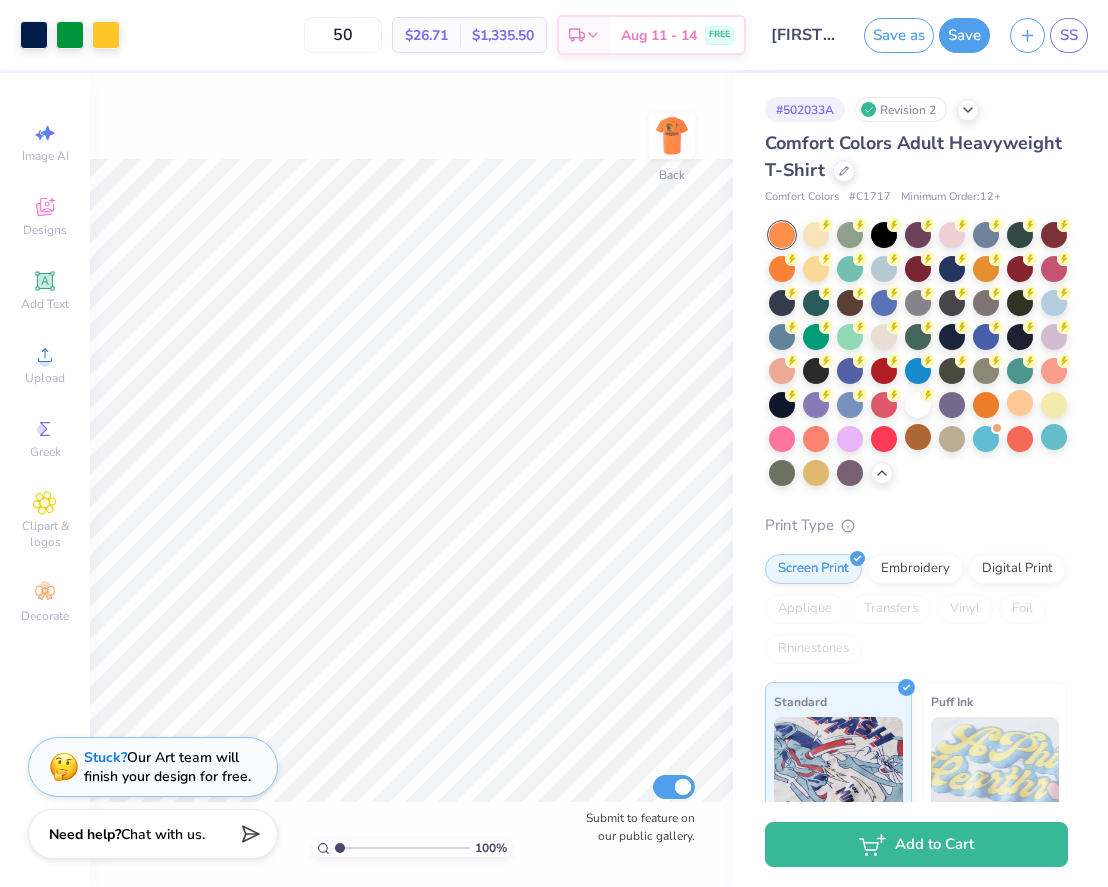click at bounding box center [672, 136] 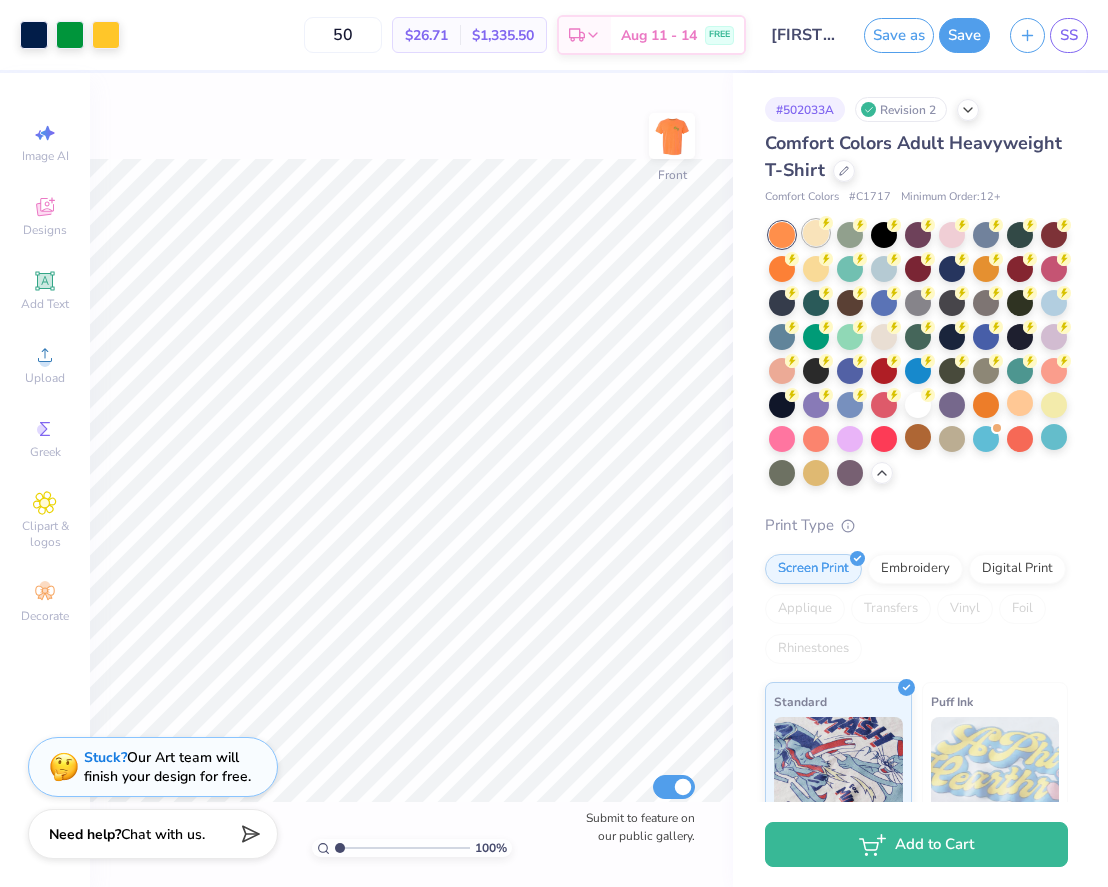 click at bounding box center (816, 233) 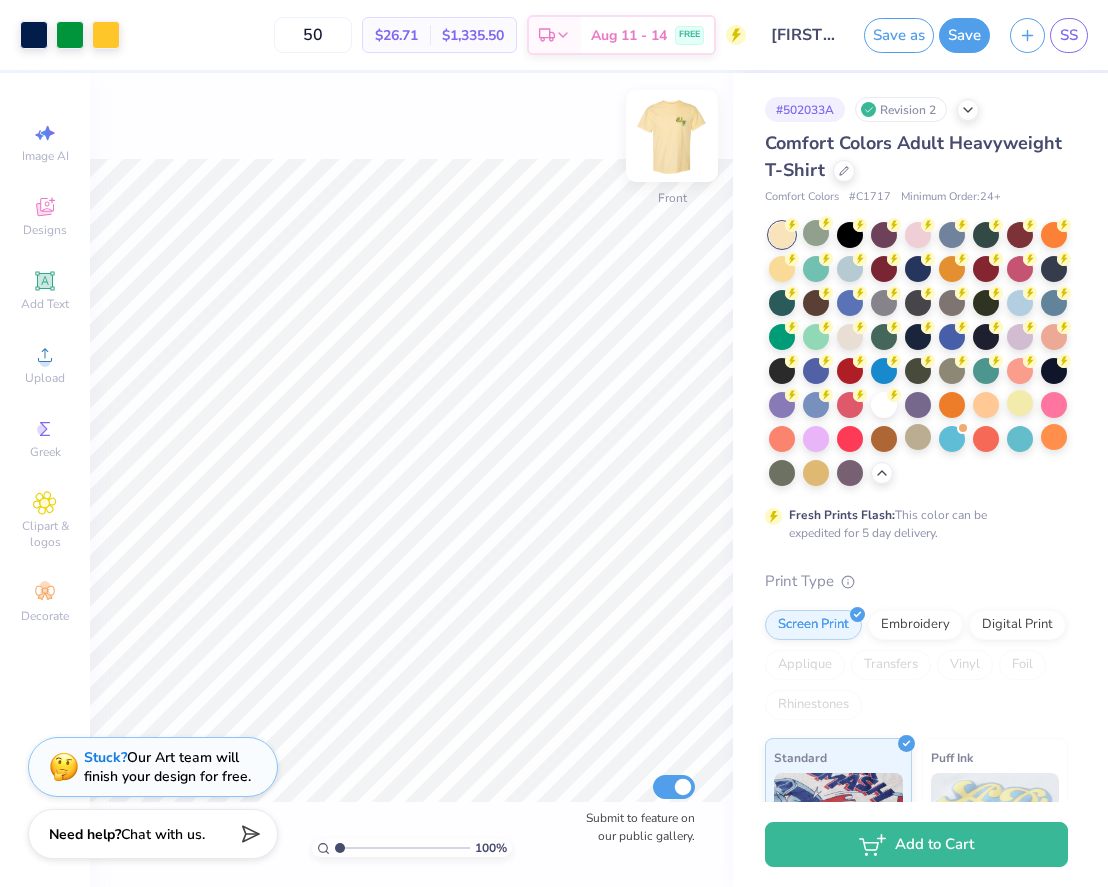 click at bounding box center [672, 136] 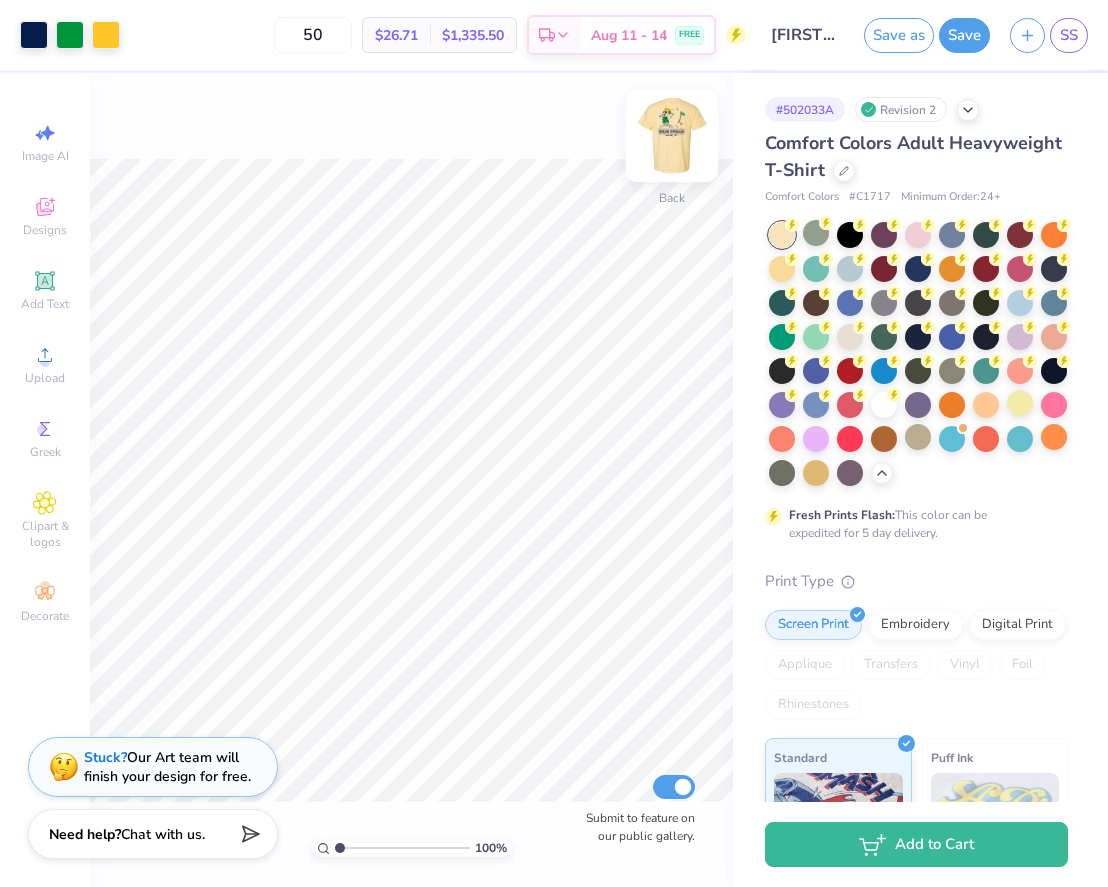 click at bounding box center (672, 136) 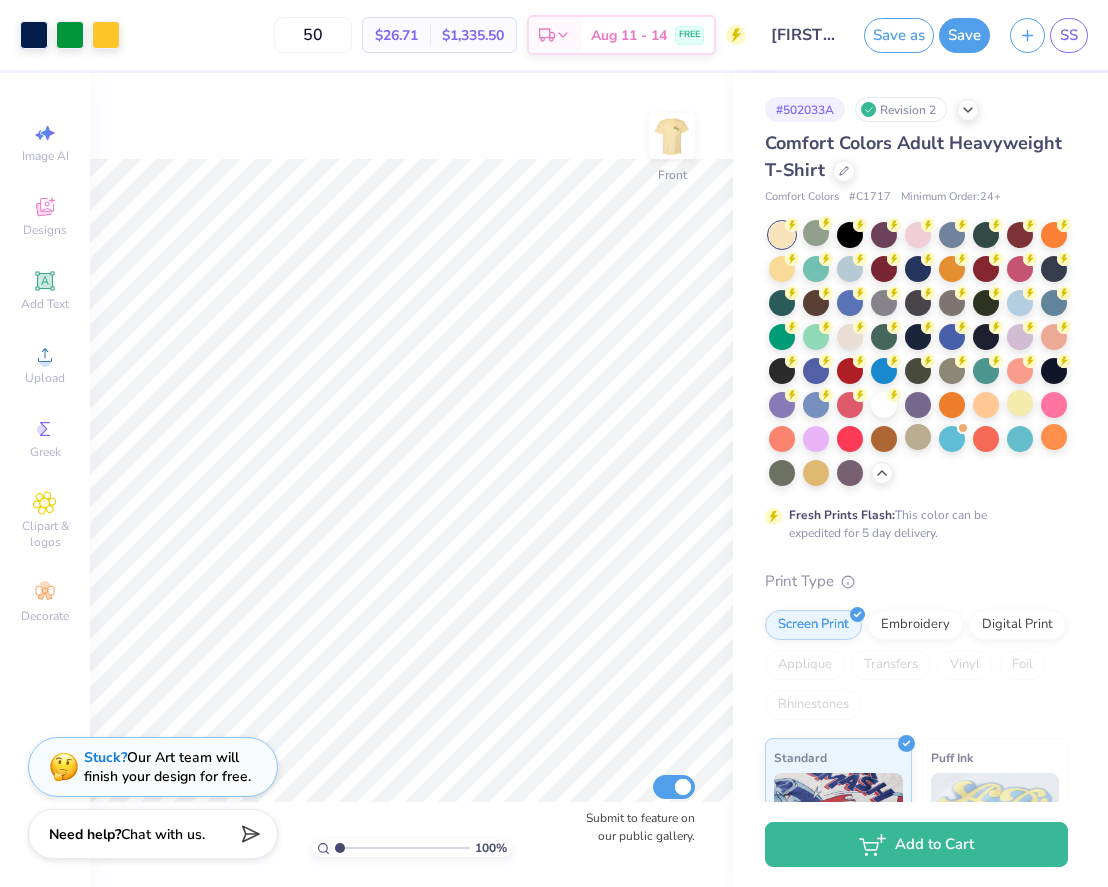 click at bounding box center (672, 136) 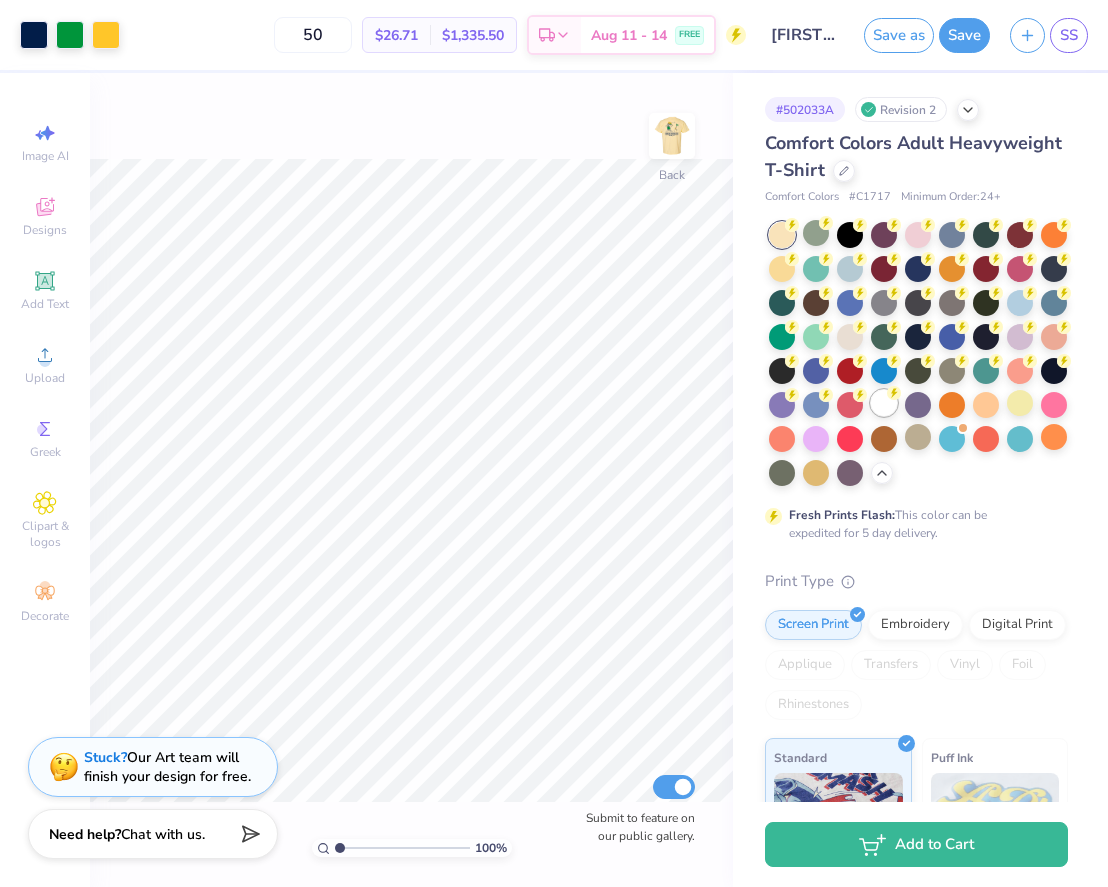click at bounding box center (884, 403) 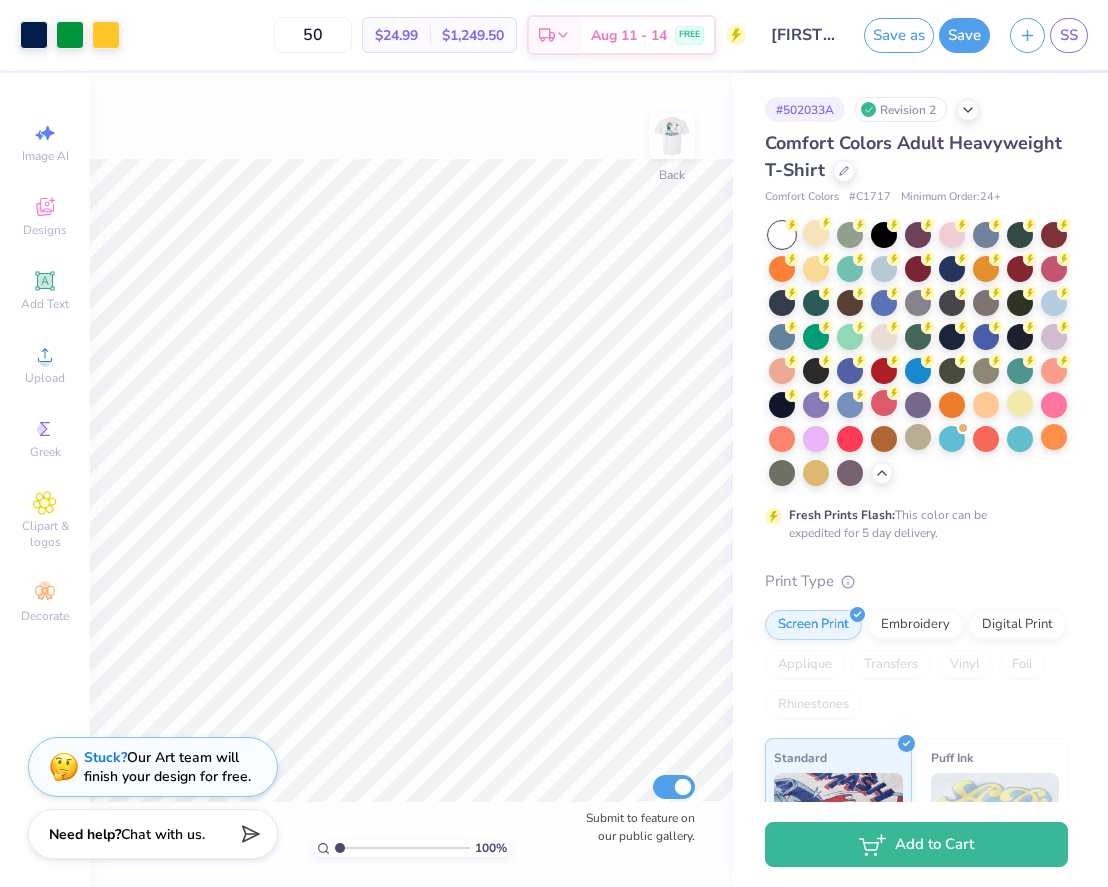 click on "100  % Back Submit to feature on our public gallery." at bounding box center (411, 480) 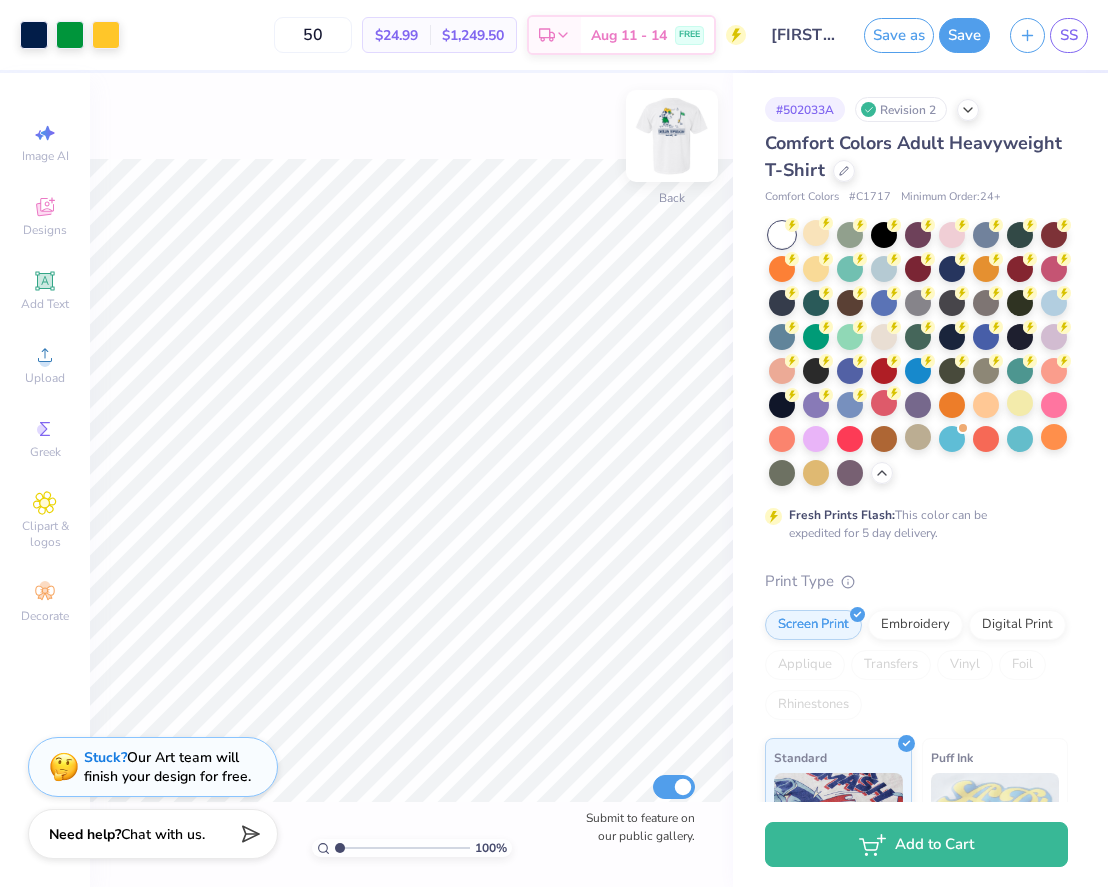 click at bounding box center [672, 136] 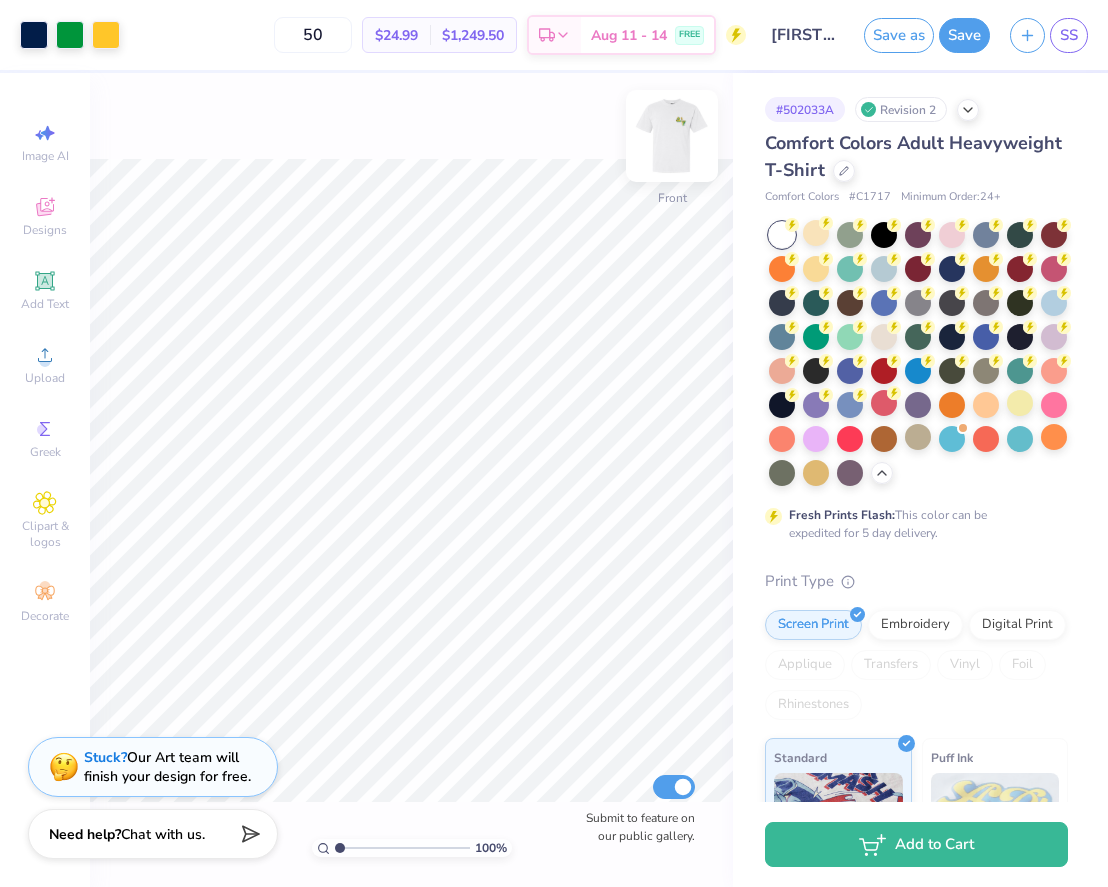 click at bounding box center [672, 136] 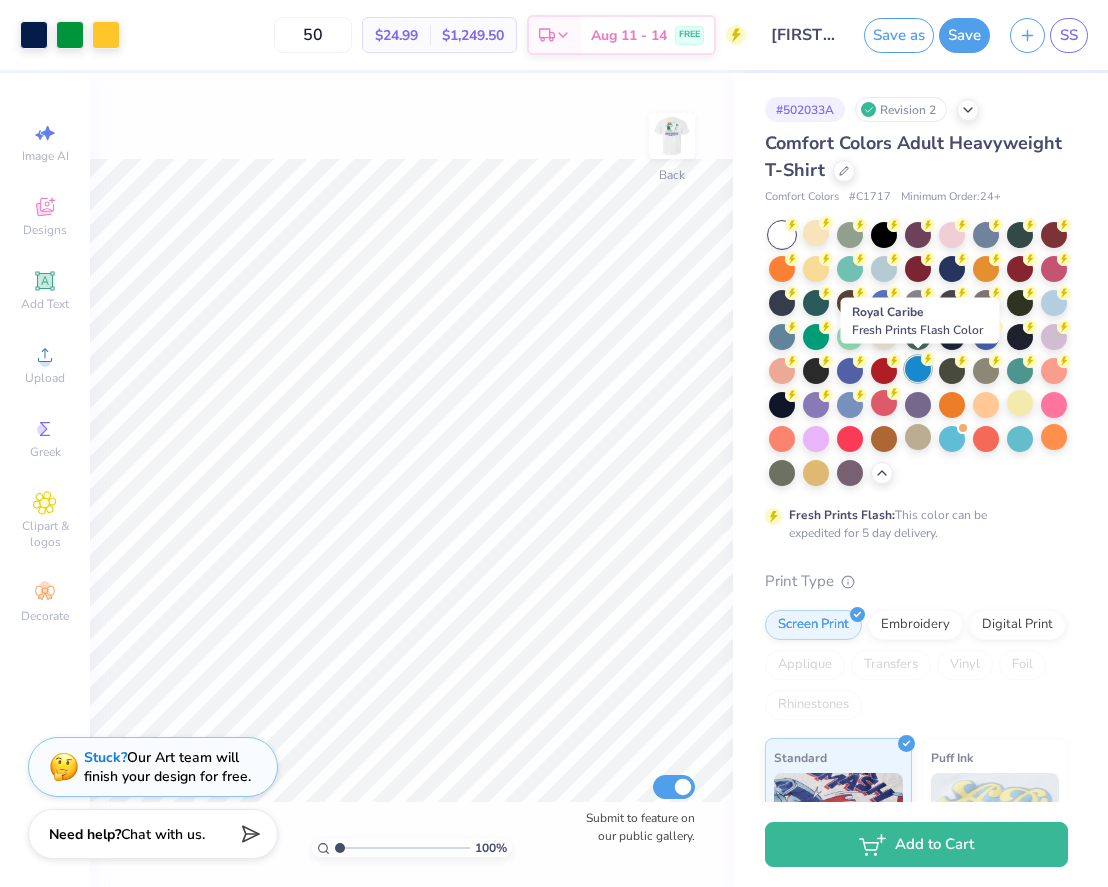 click at bounding box center [918, 369] 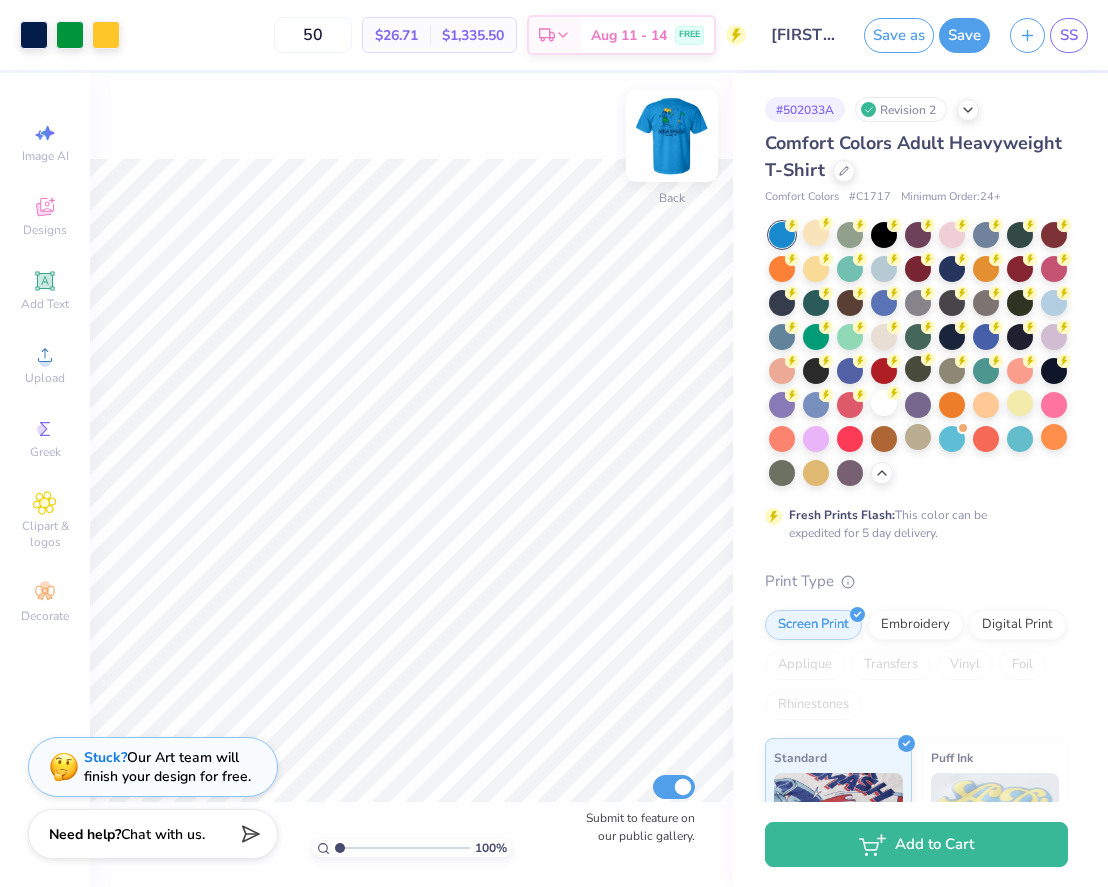 click at bounding box center (672, 136) 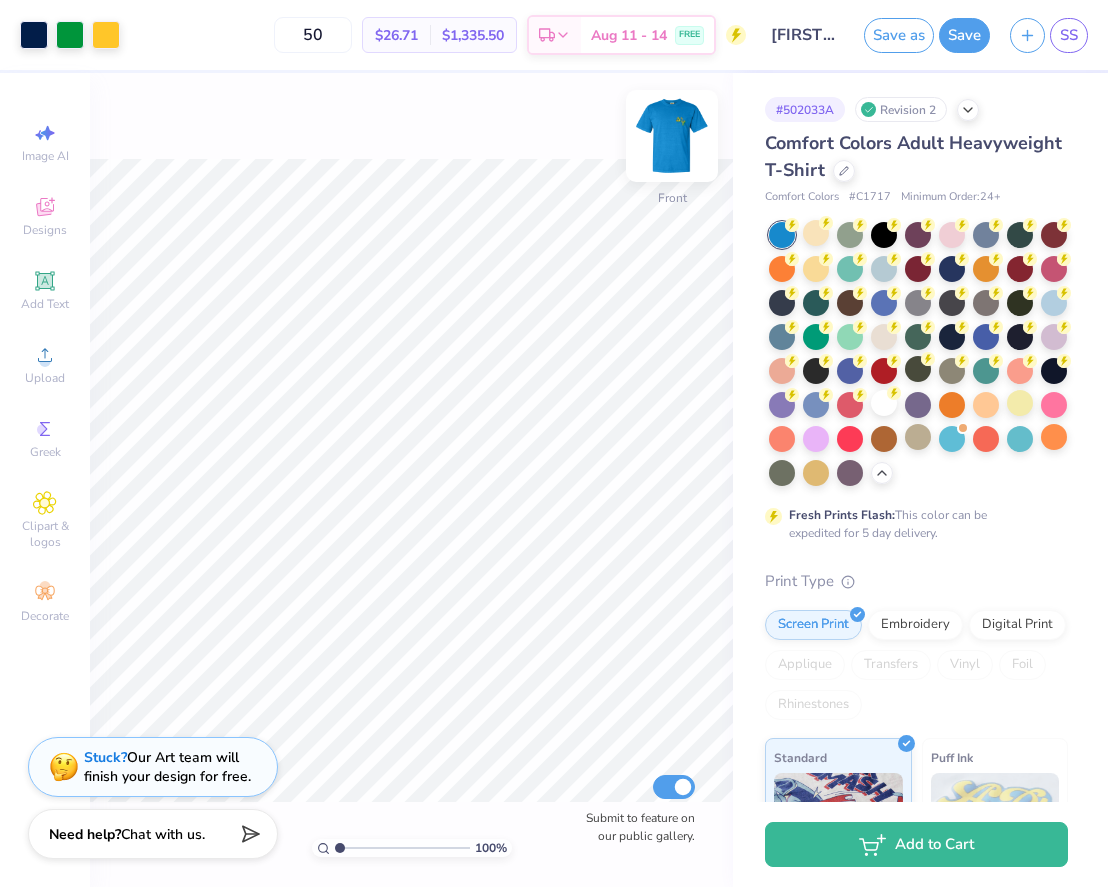 click at bounding box center (672, 136) 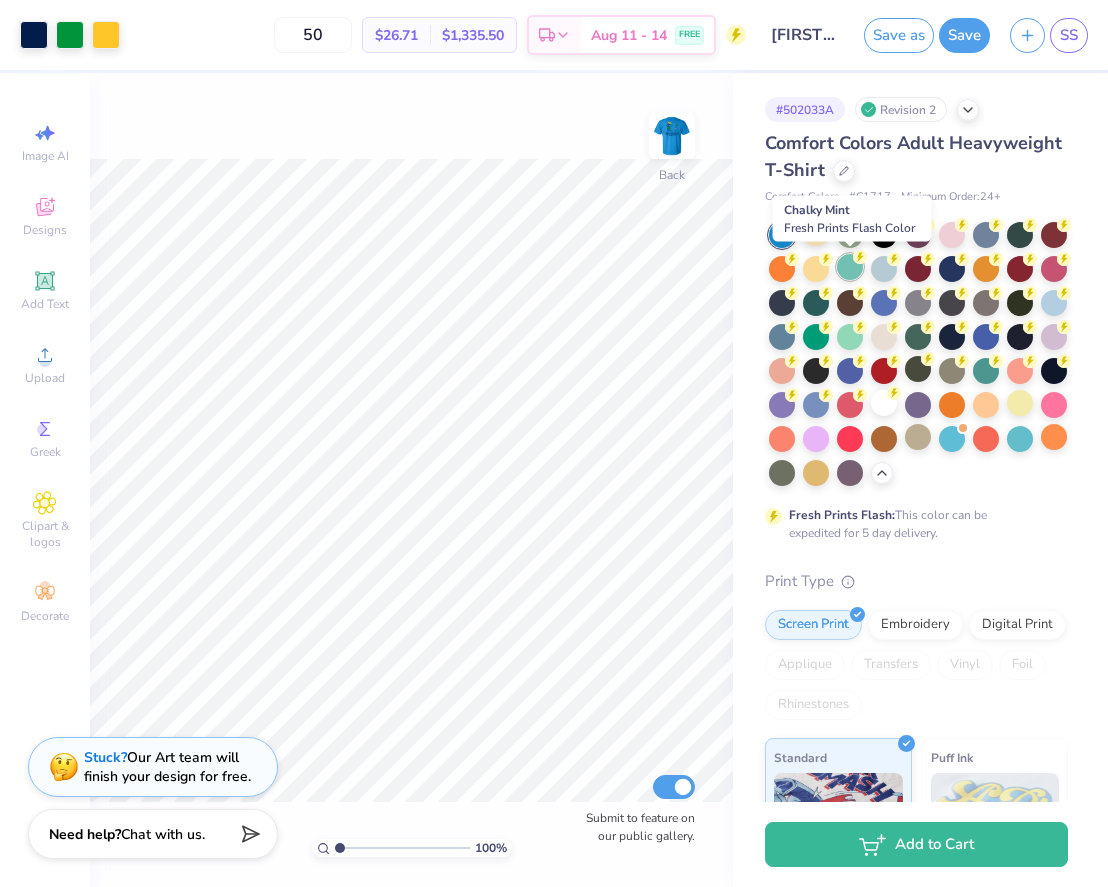 click at bounding box center [850, 267] 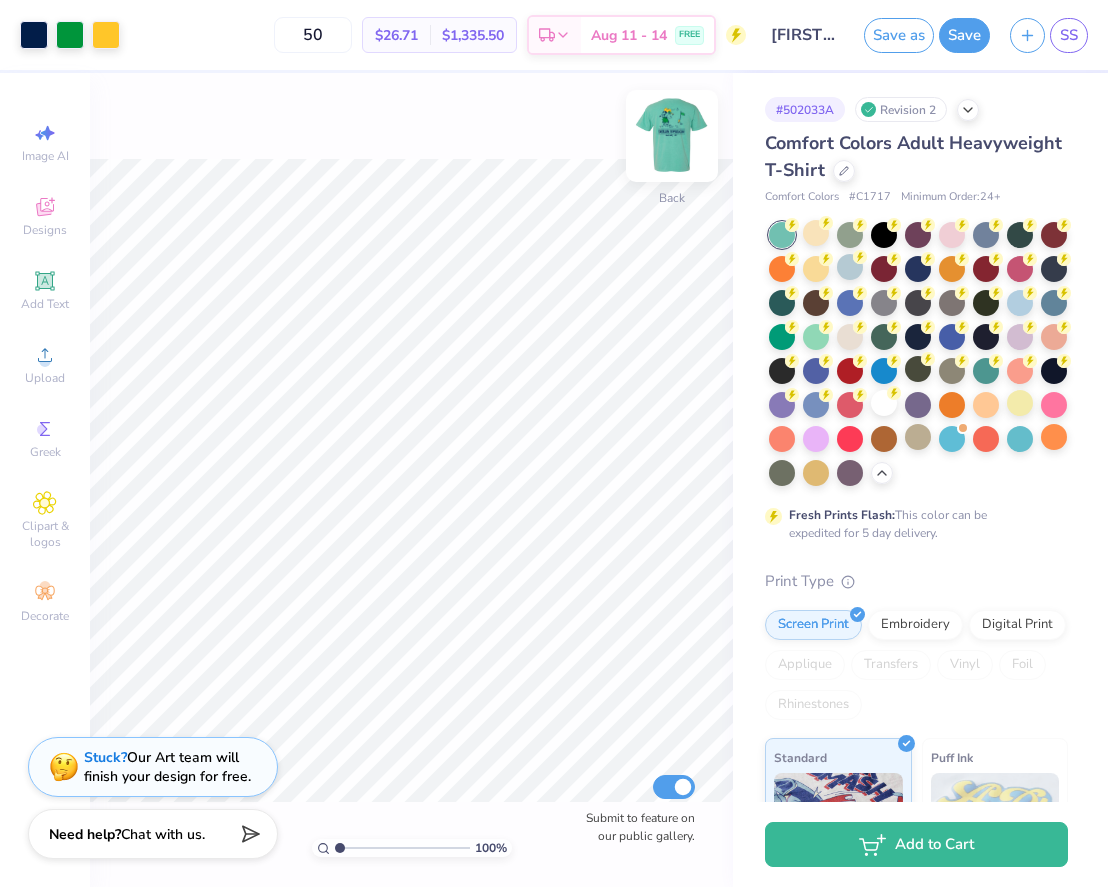 click at bounding box center [672, 136] 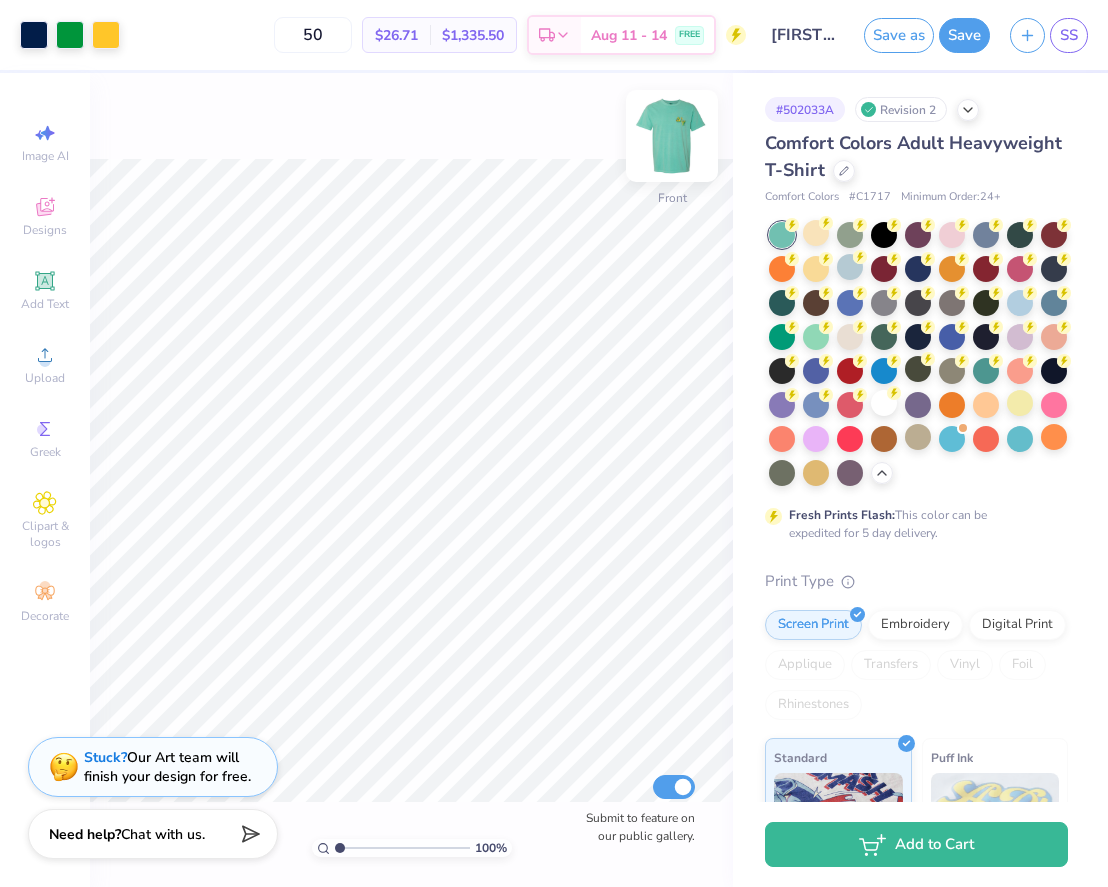click at bounding box center [672, 136] 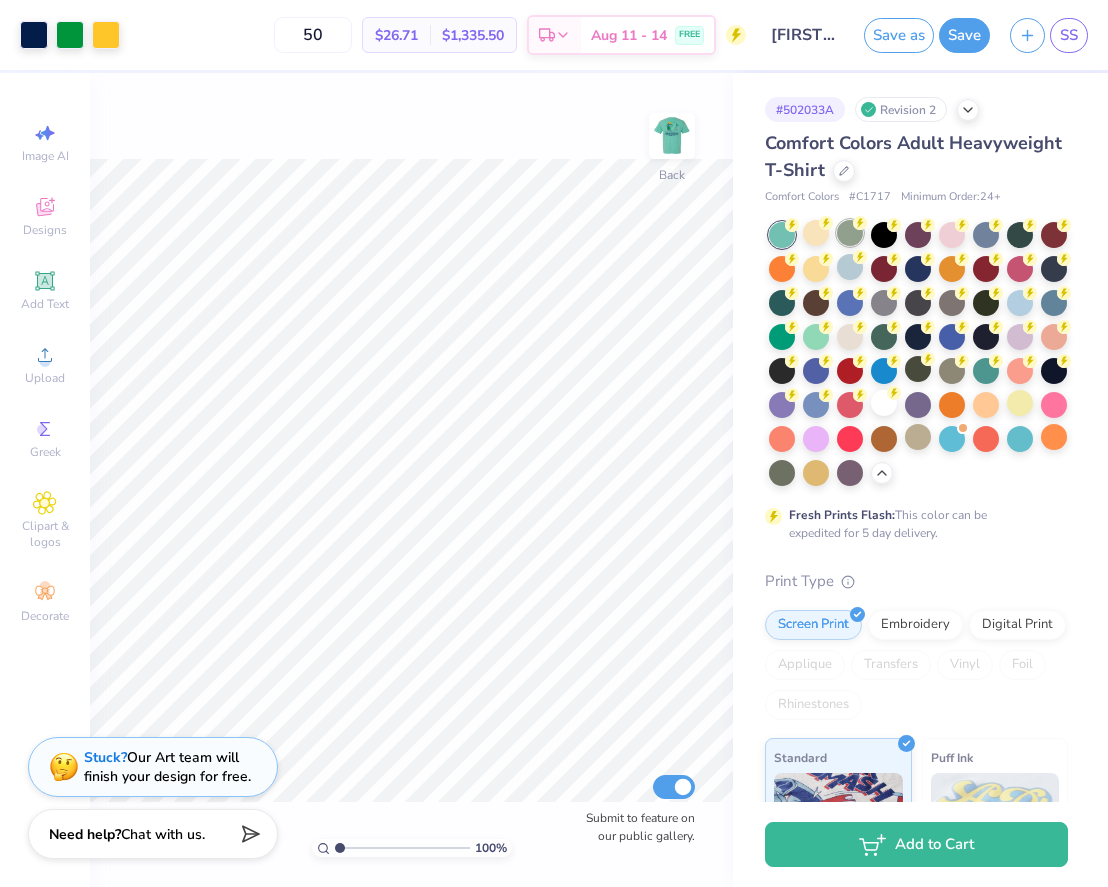 click at bounding box center [850, 233] 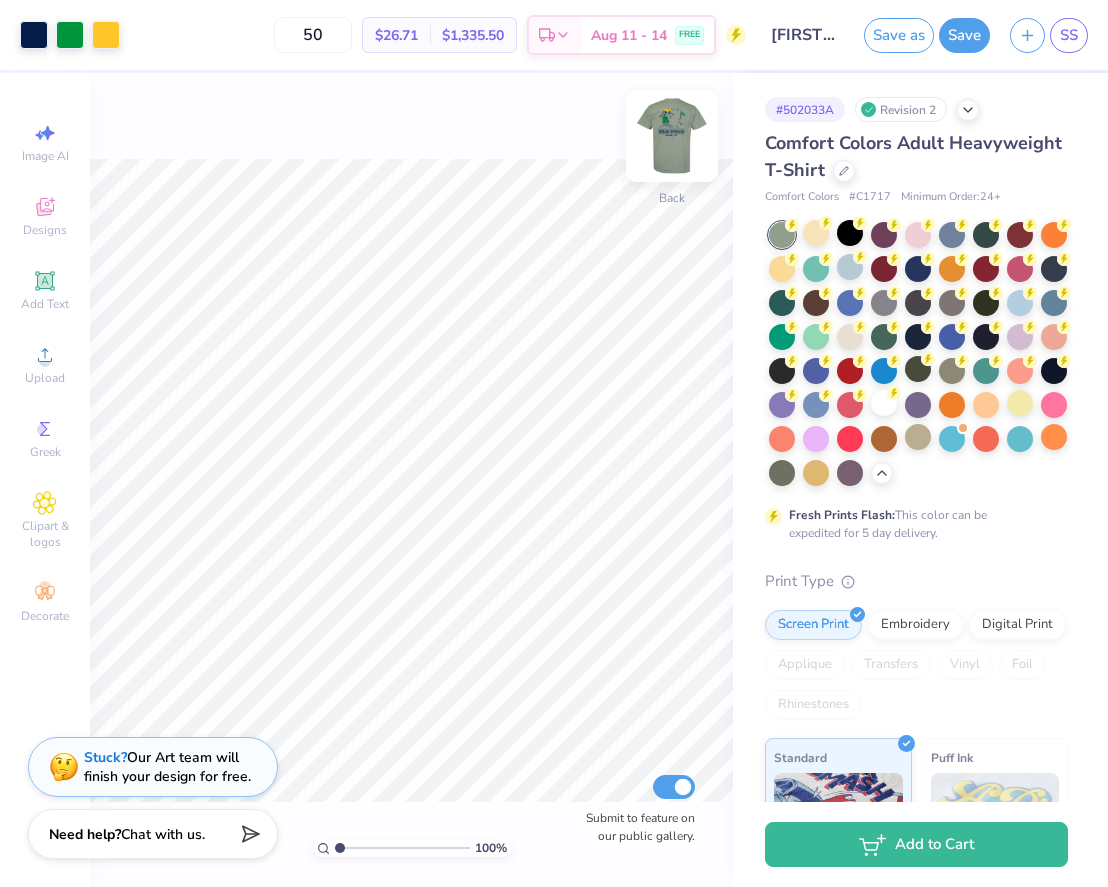 click at bounding box center (672, 136) 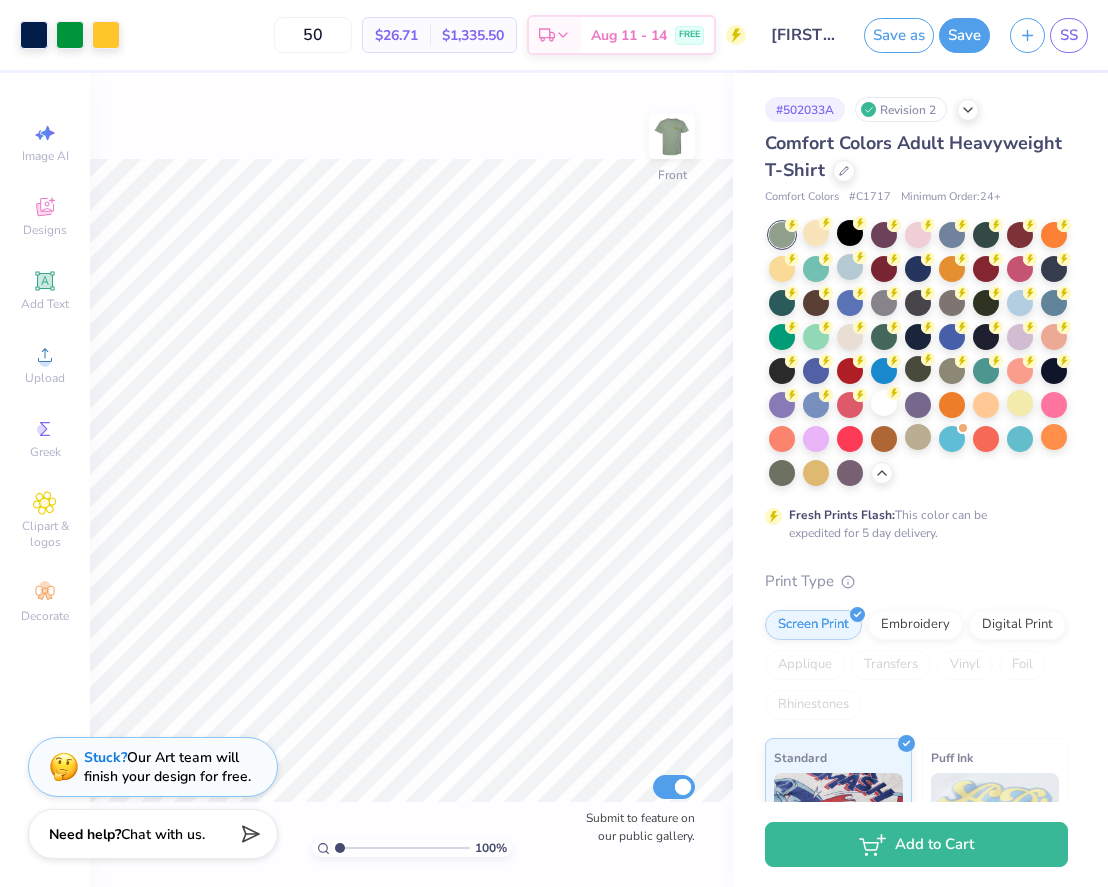 click at bounding box center [672, 136] 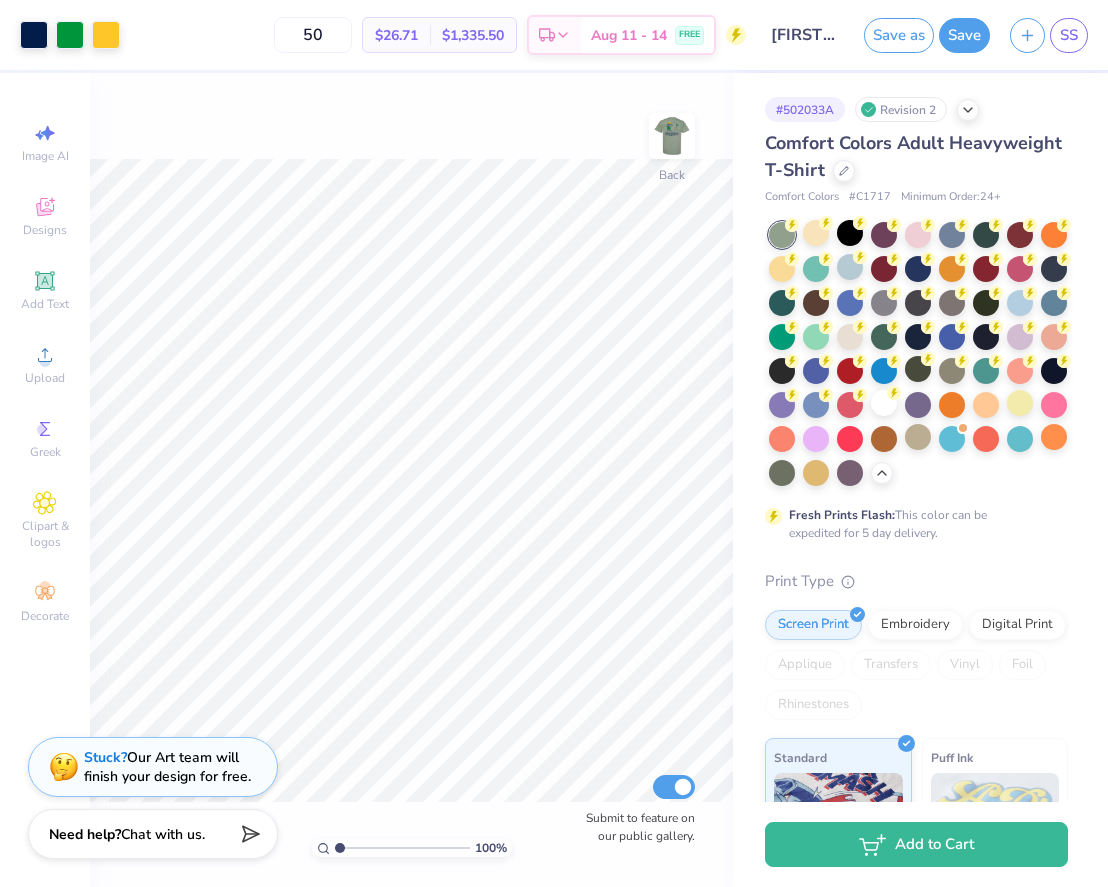 click at bounding box center [672, 136] 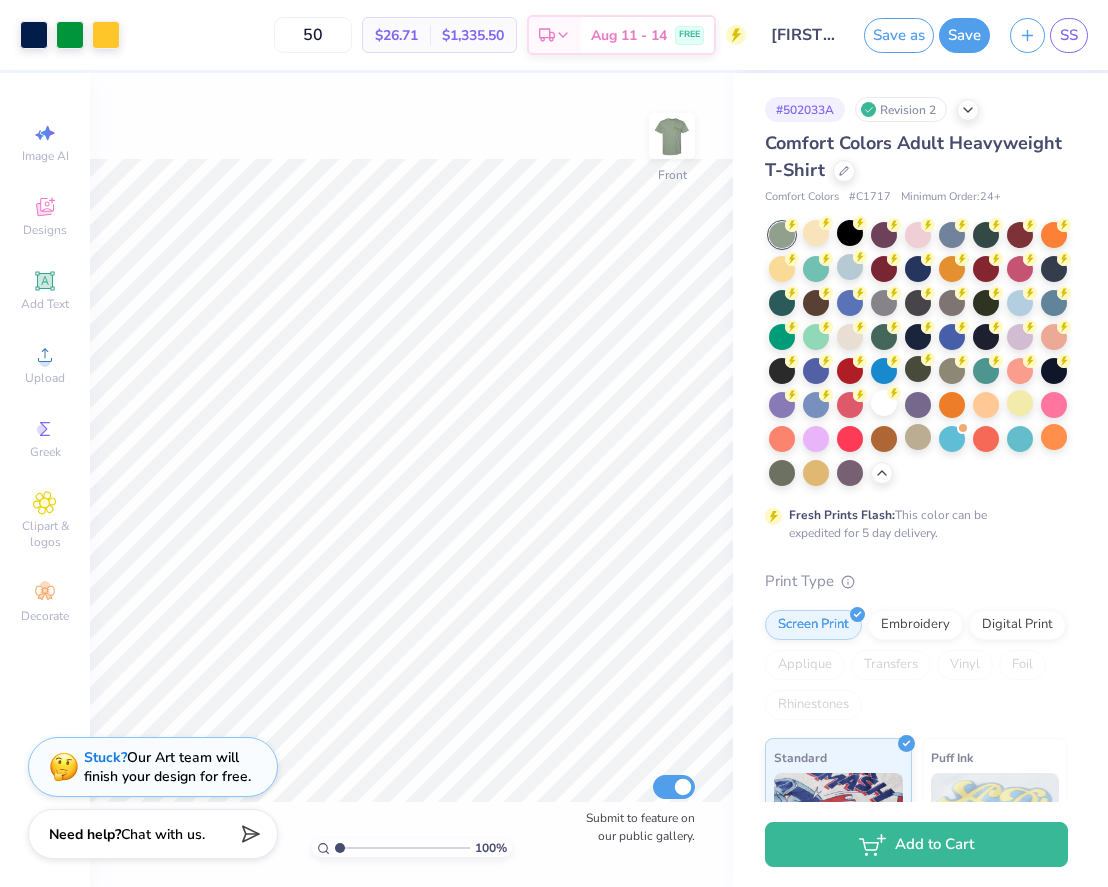 click at bounding box center [672, 136] 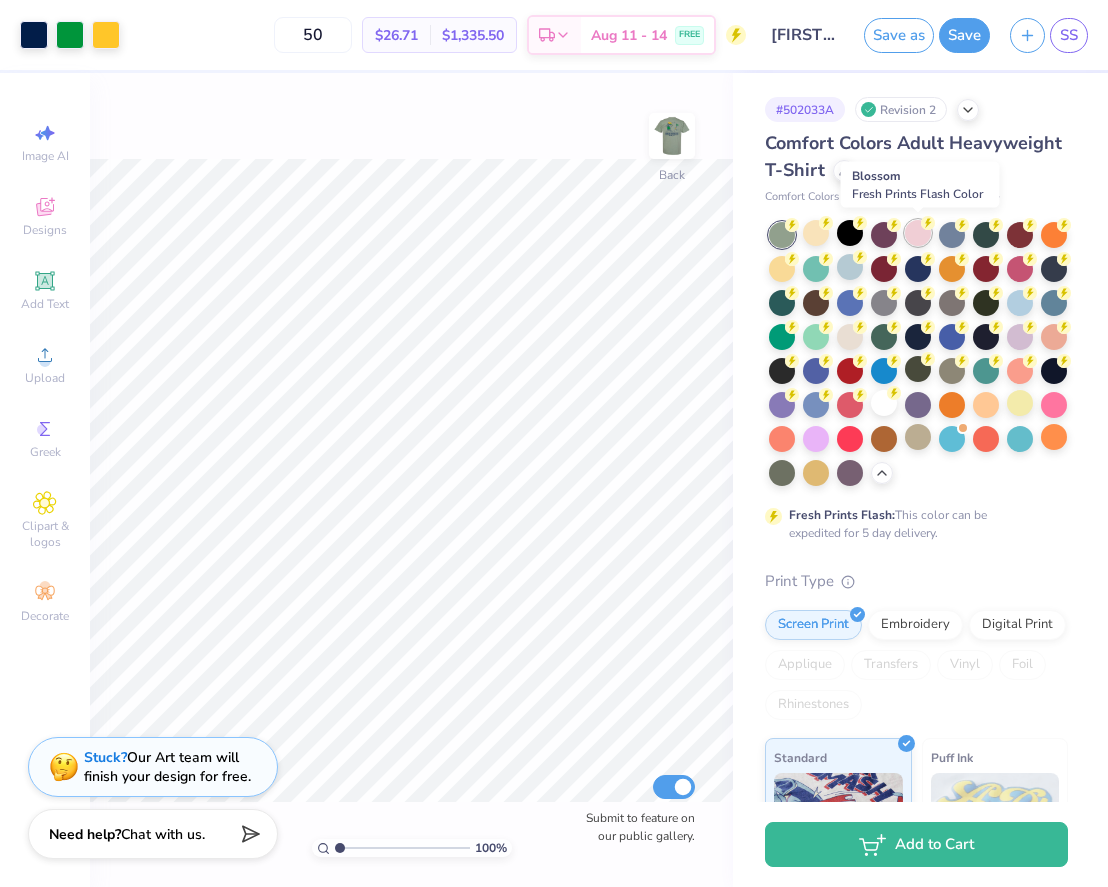 click at bounding box center [918, 233] 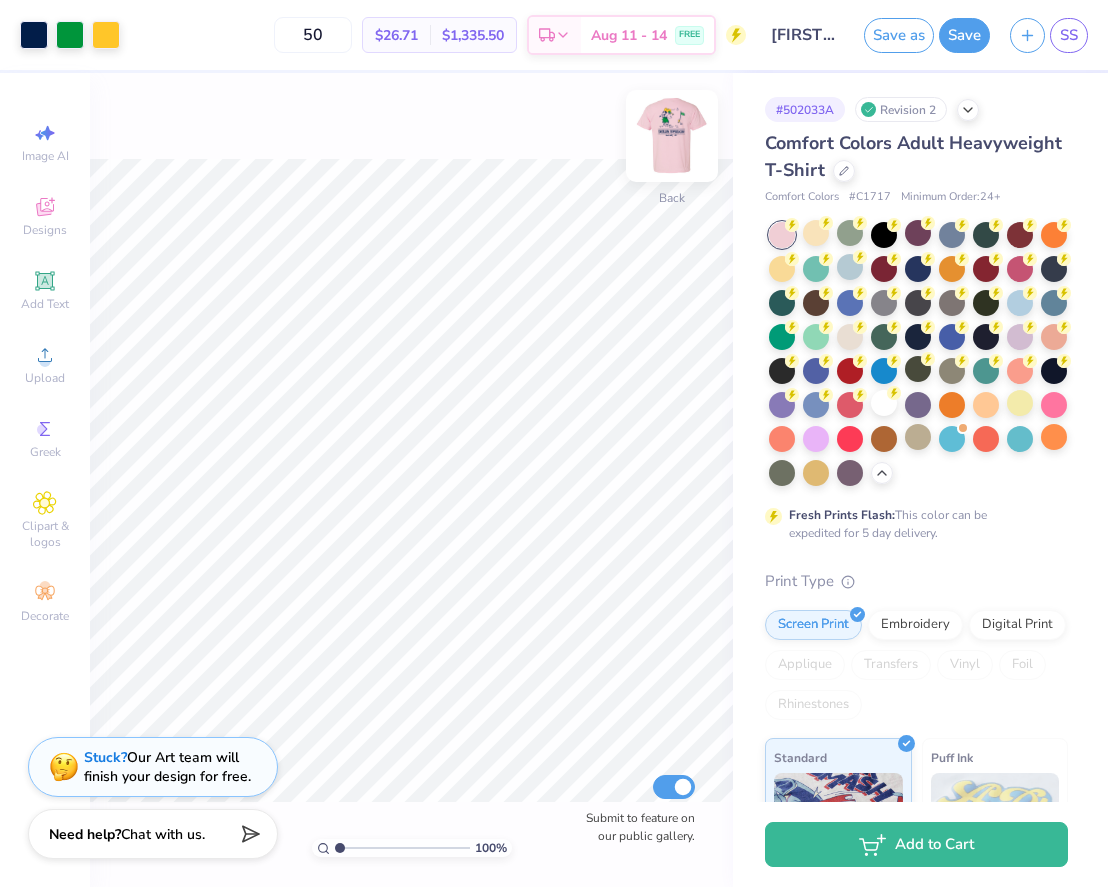 click at bounding box center [672, 136] 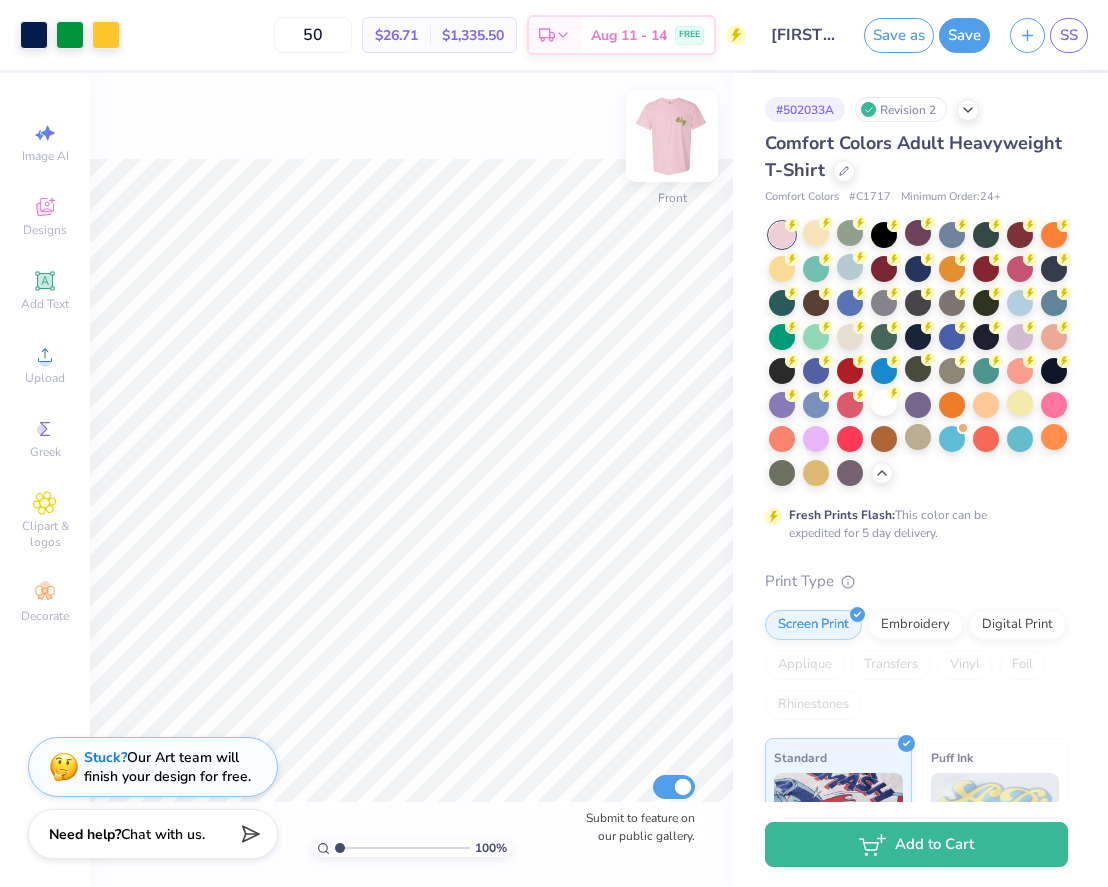 click at bounding box center [672, 136] 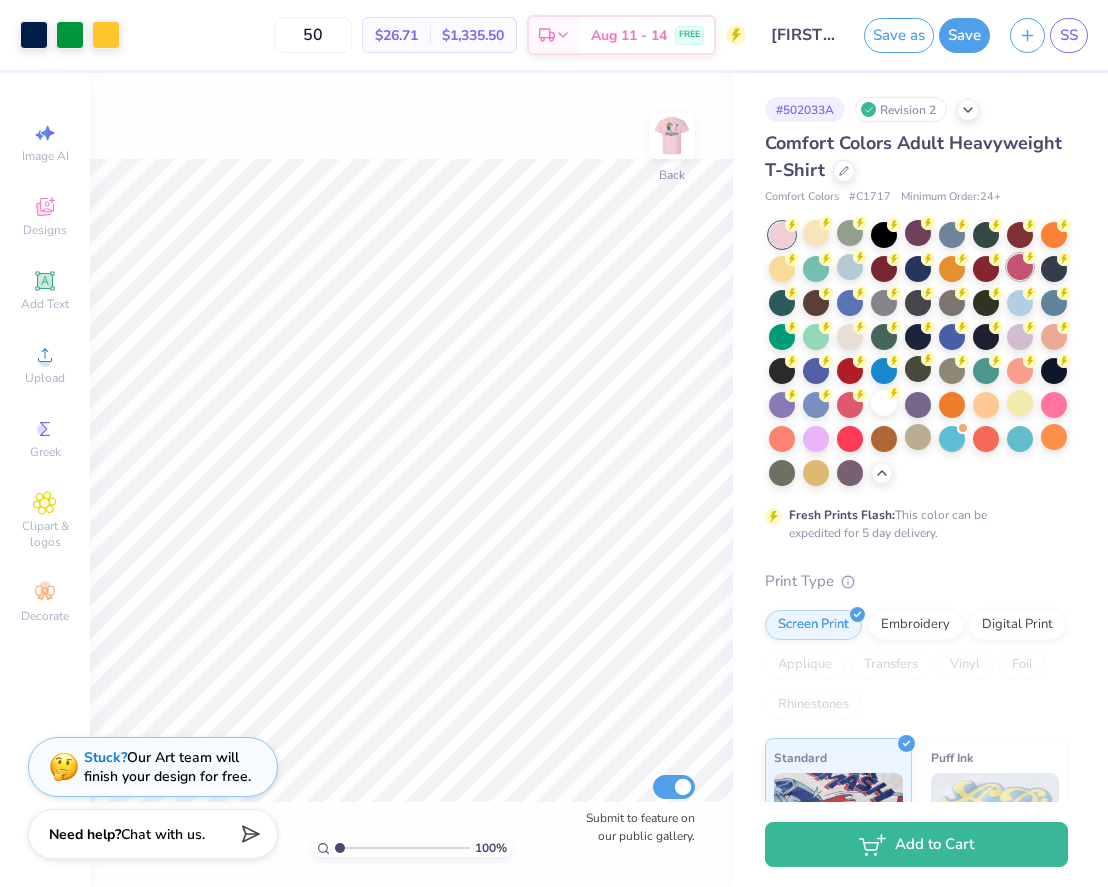 click at bounding box center [1020, 267] 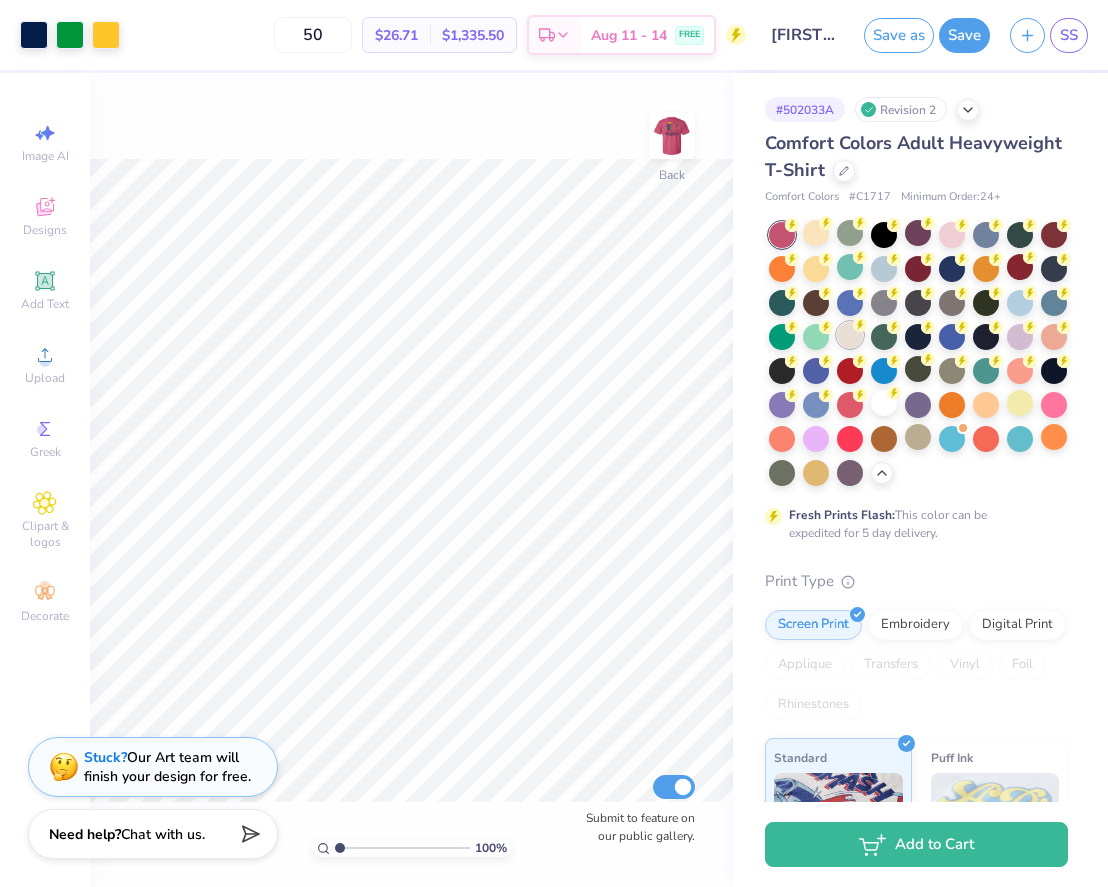 click at bounding box center (850, 335) 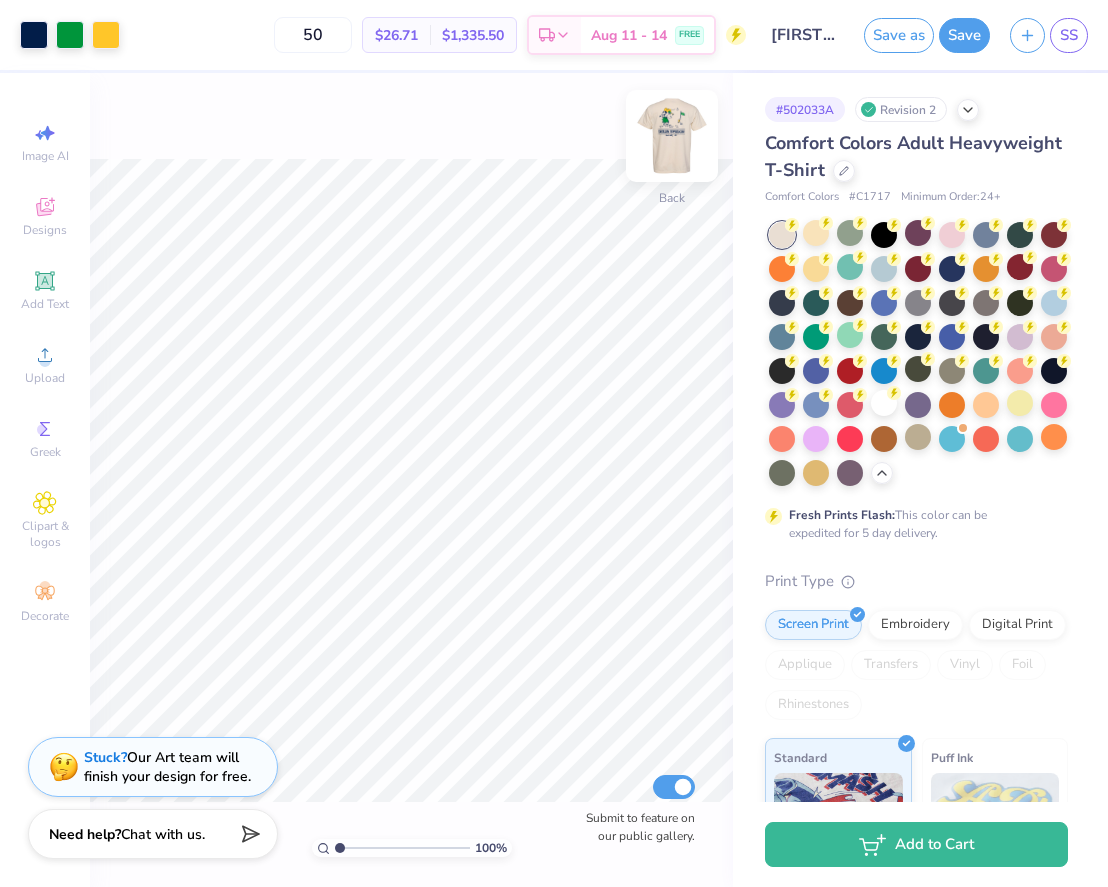 click at bounding box center [672, 136] 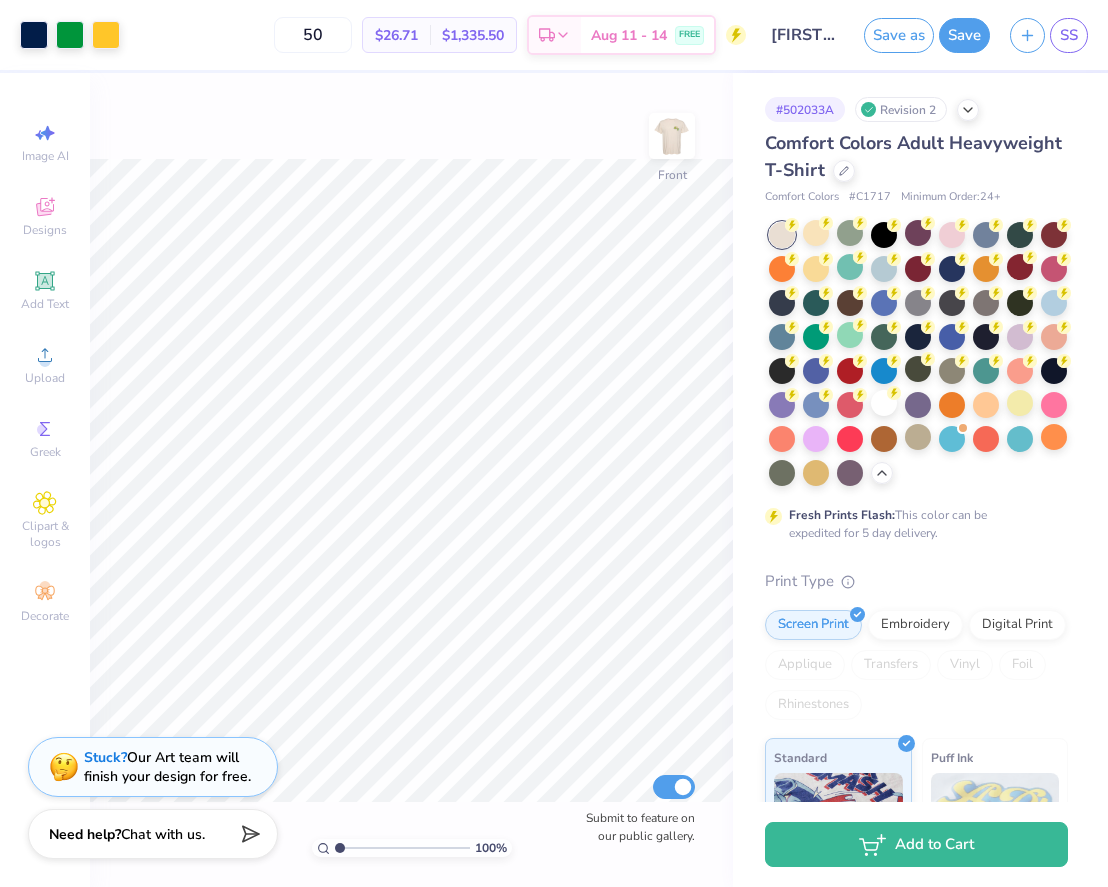 click at bounding box center [672, 136] 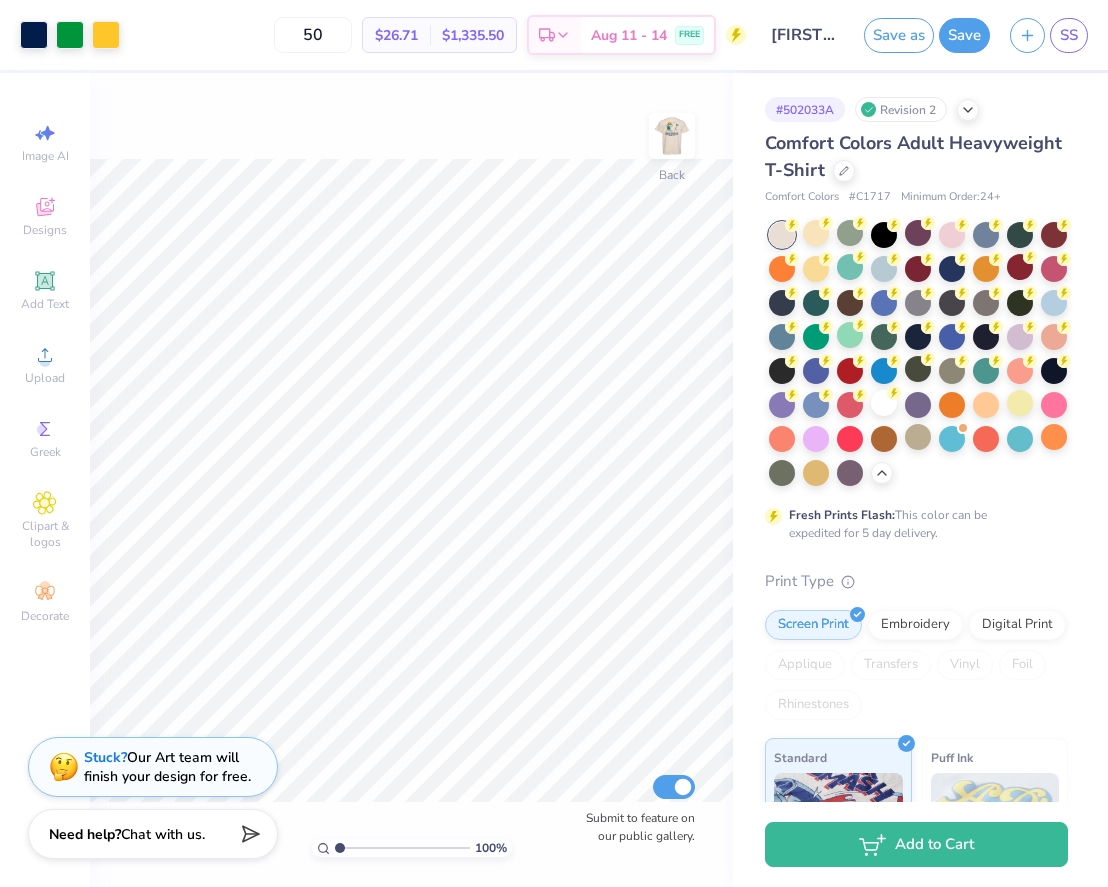click at bounding box center [672, 136] 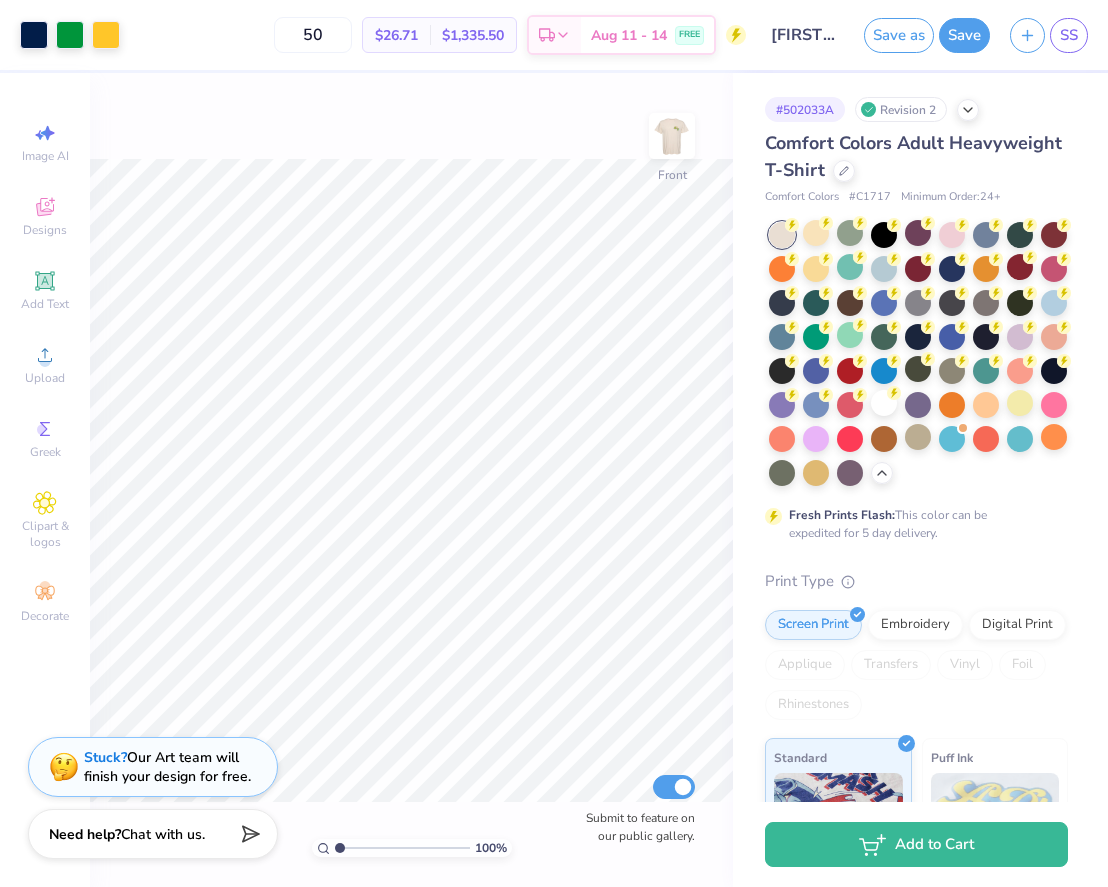 click at bounding box center (672, 136) 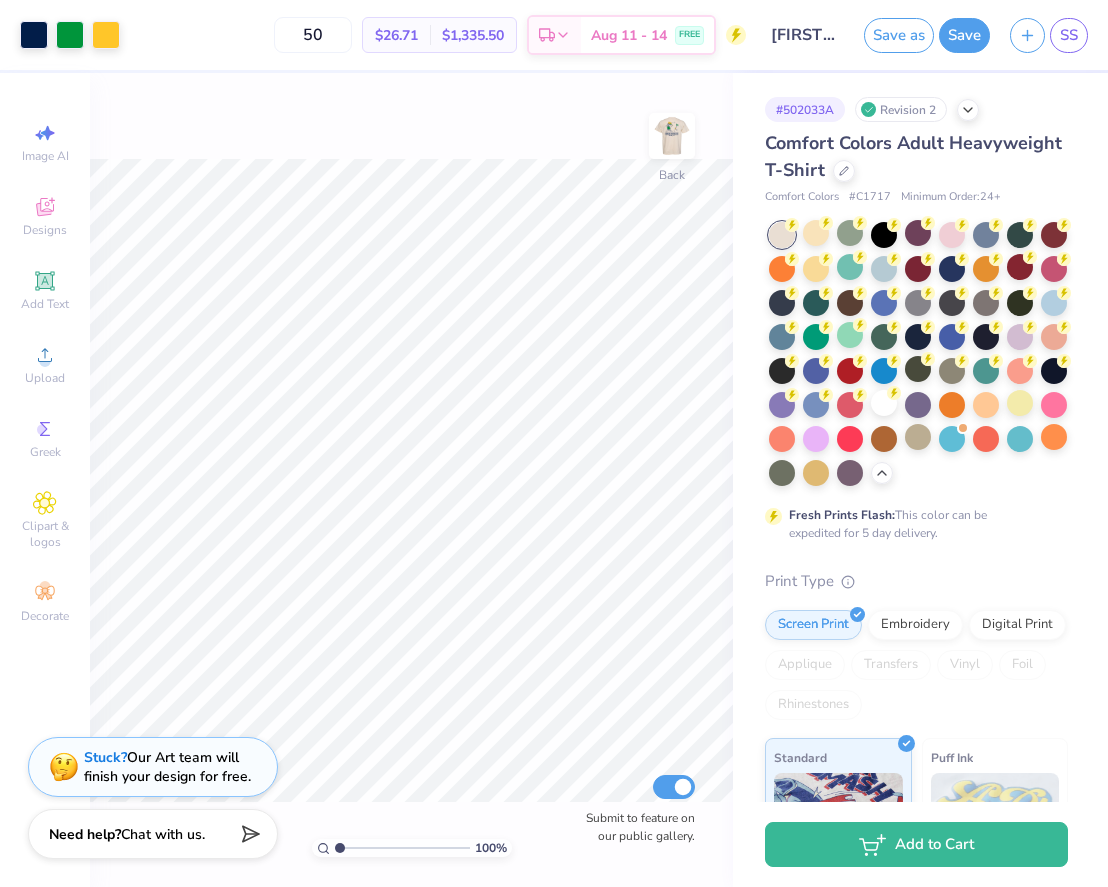 click at bounding box center [672, 136] 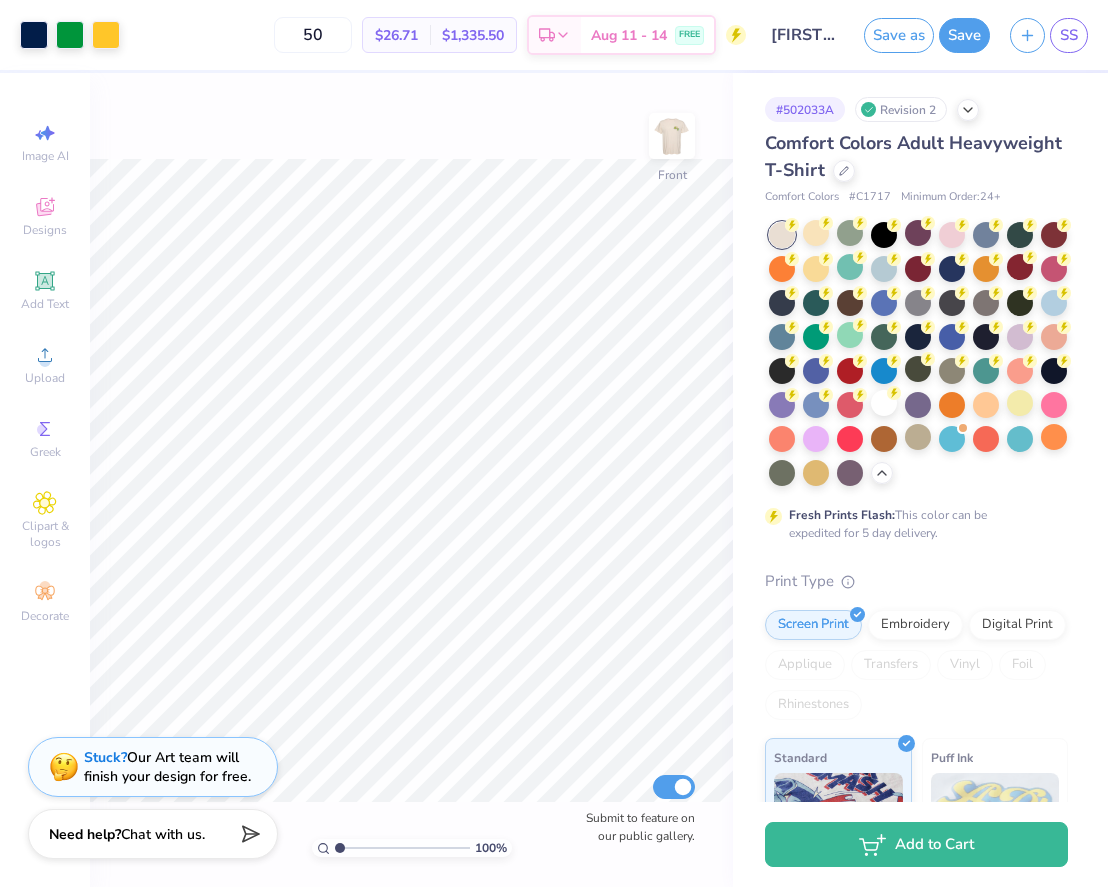 click at bounding box center (672, 136) 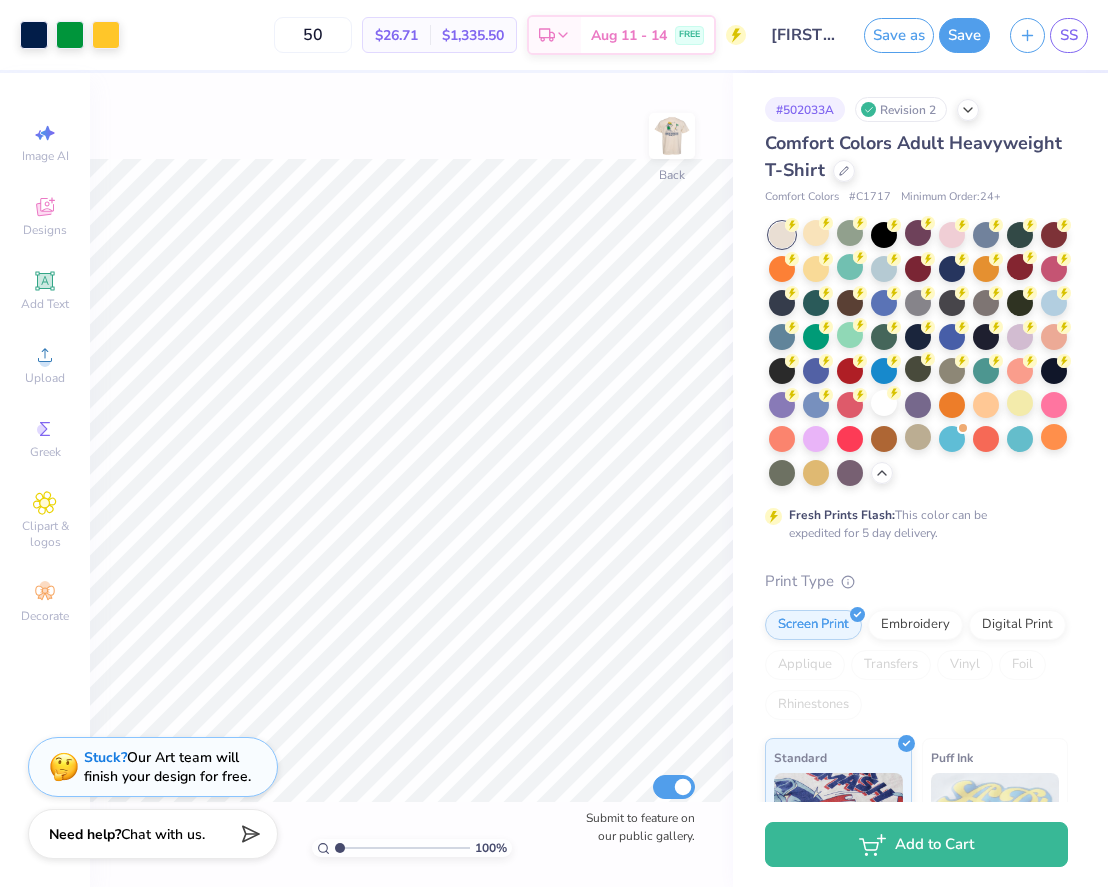 click at bounding box center [672, 136] 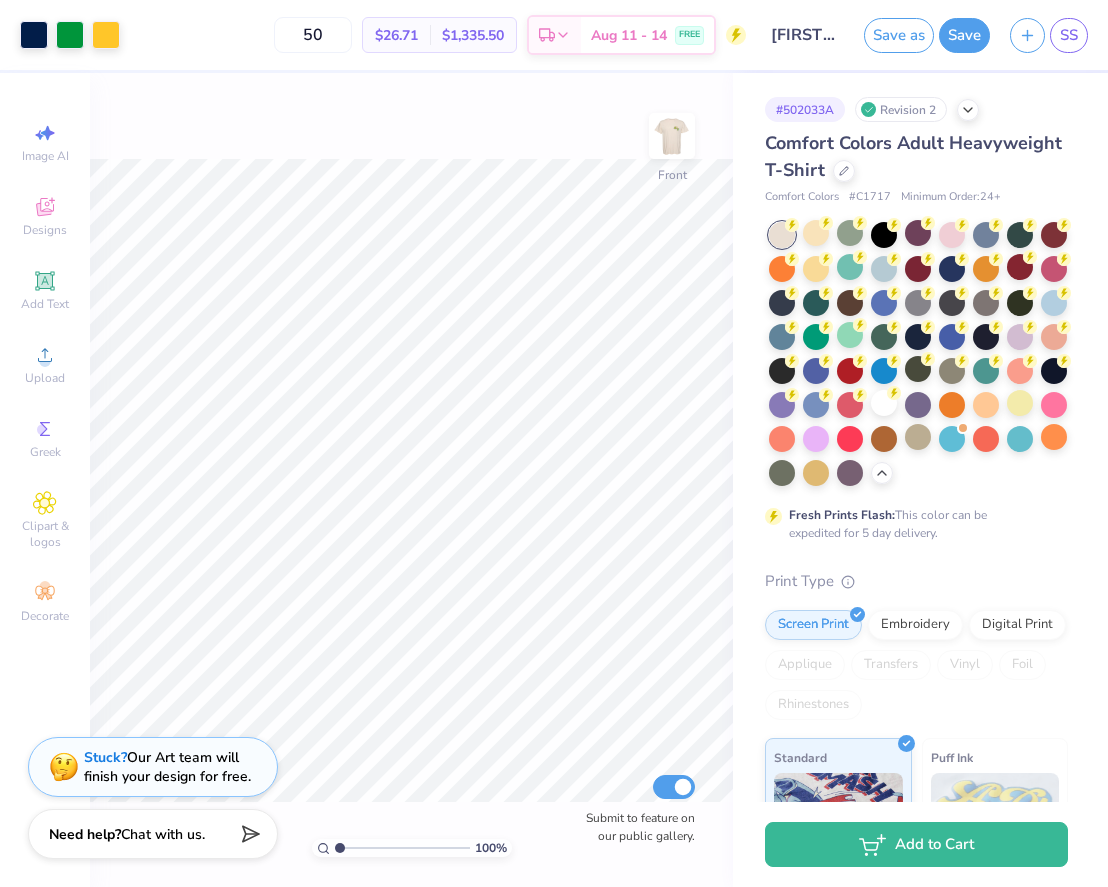 click at bounding box center [672, 136] 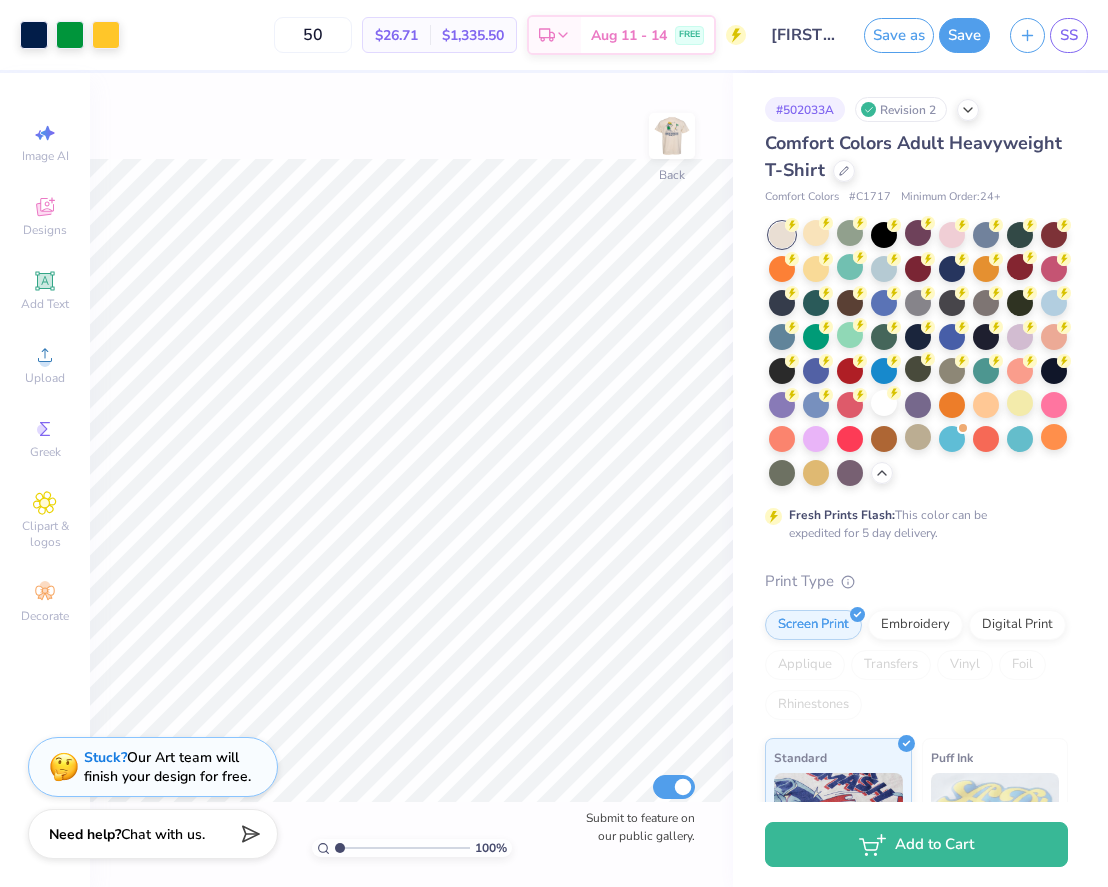 click at bounding box center [672, 136] 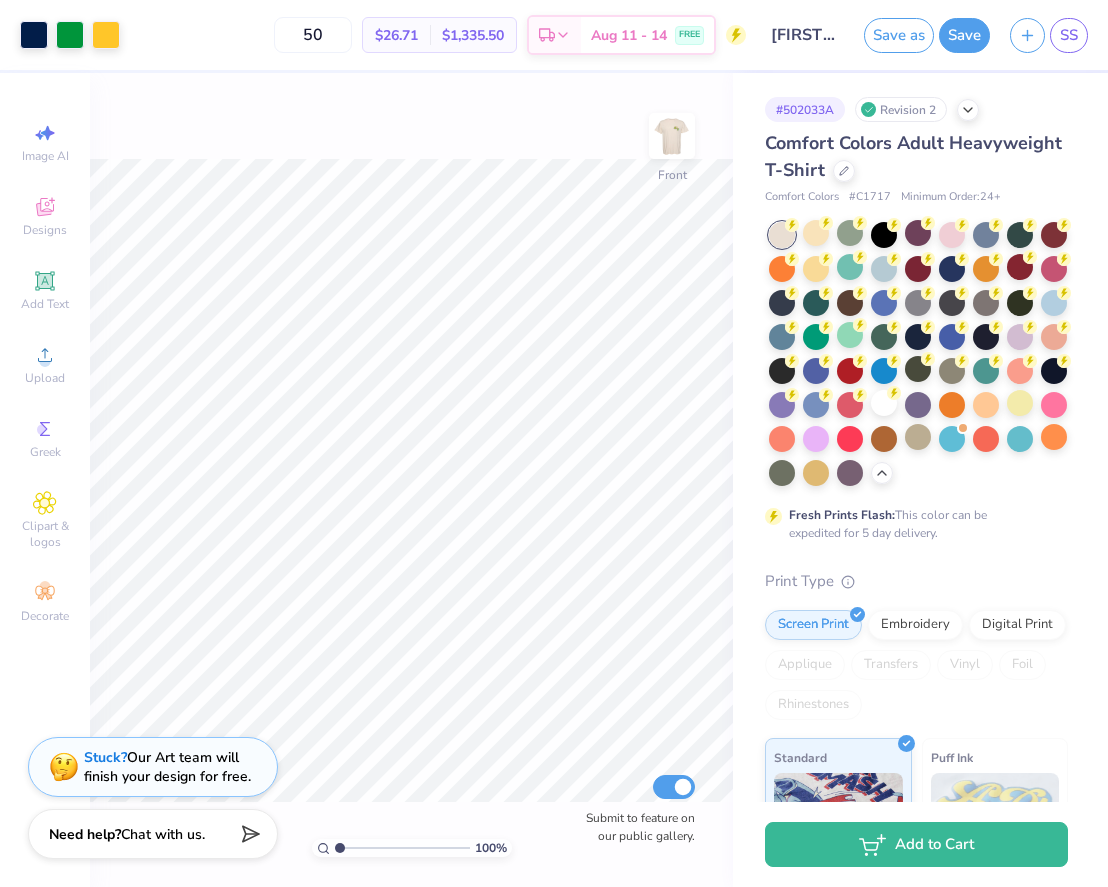 click at bounding box center [672, 136] 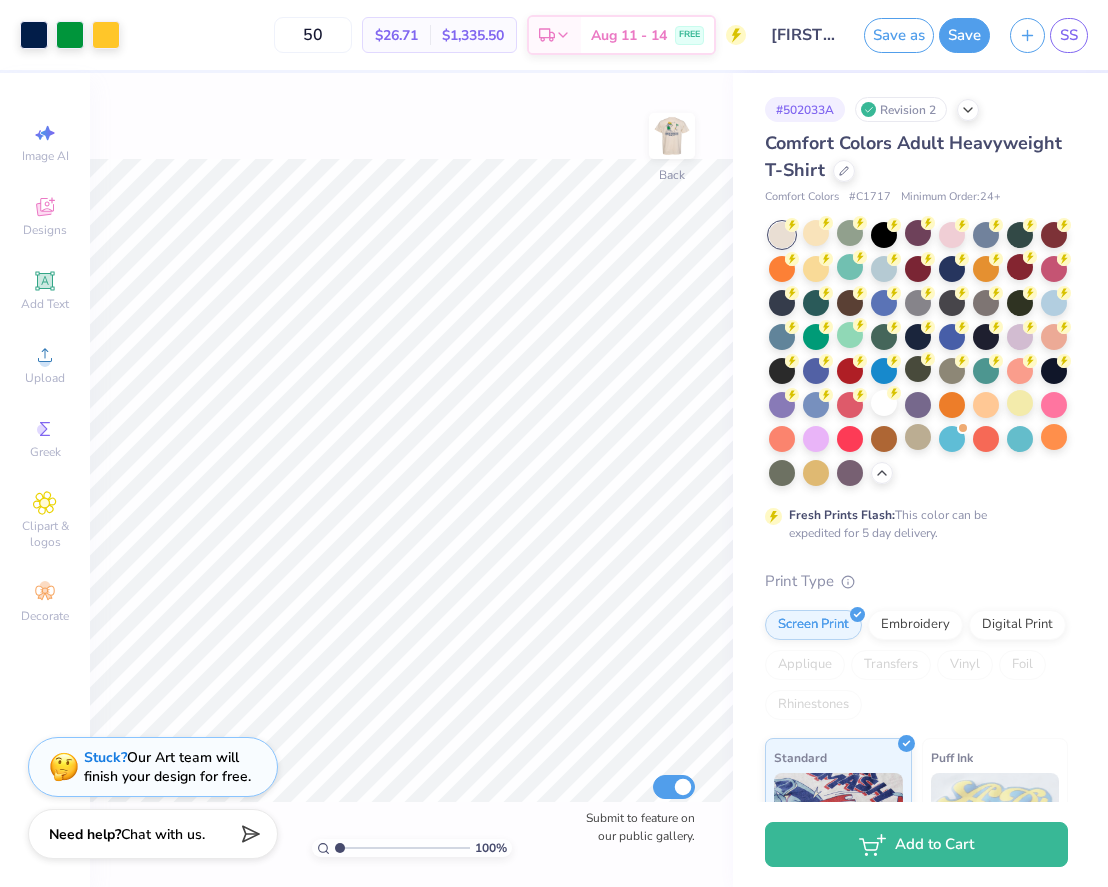 click at bounding box center (672, 136) 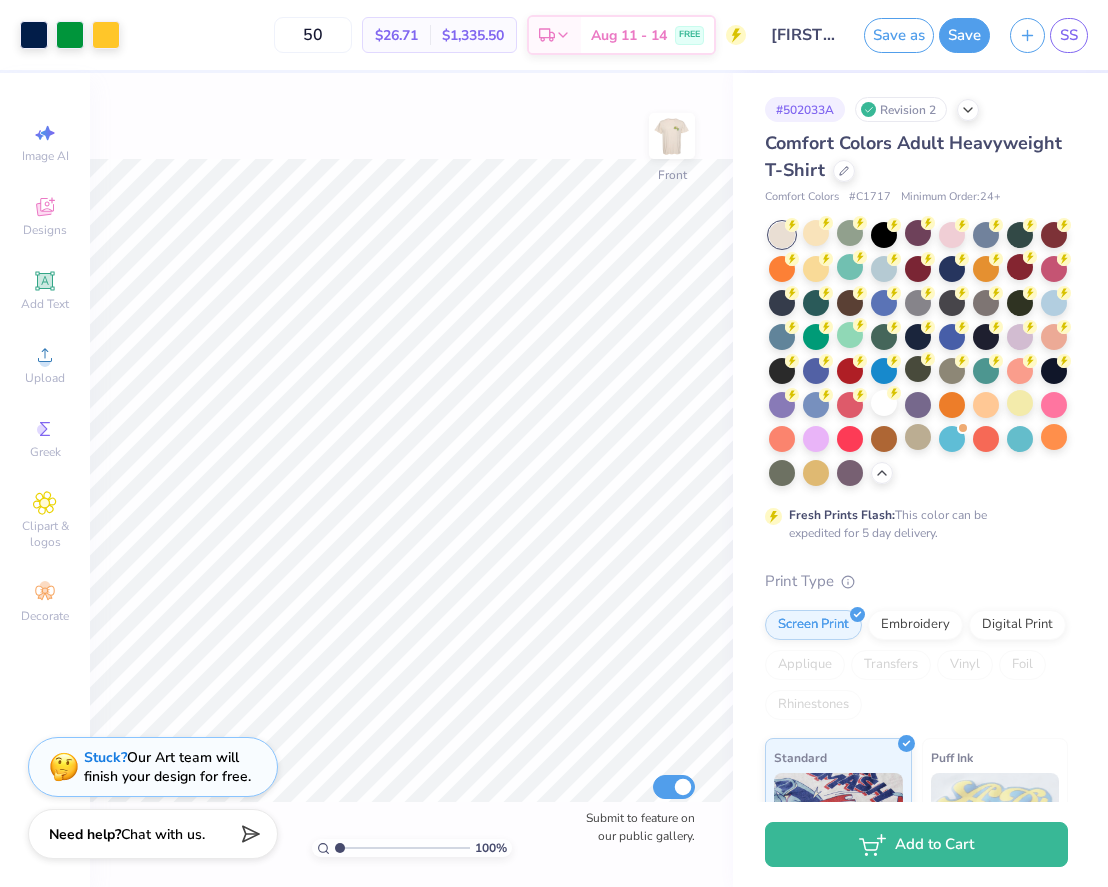 click at bounding box center [672, 136] 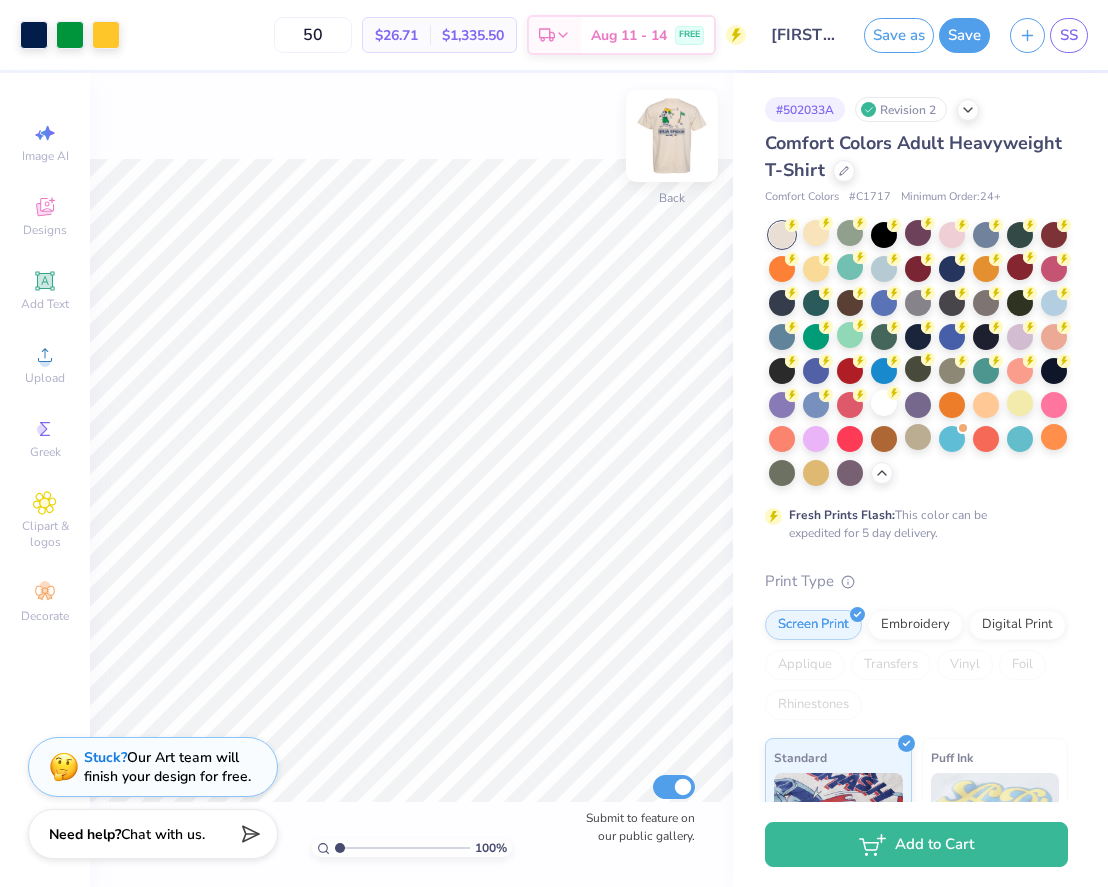click at bounding box center (672, 136) 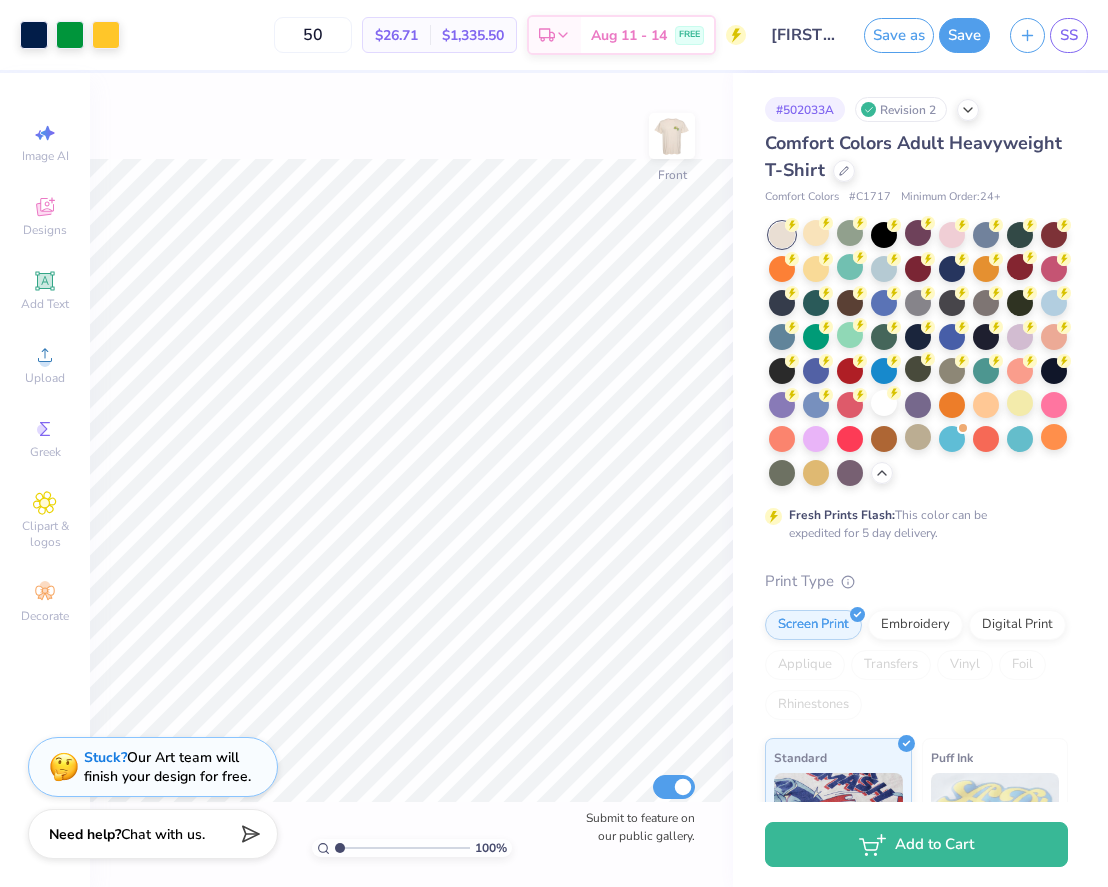 click at bounding box center [672, 136] 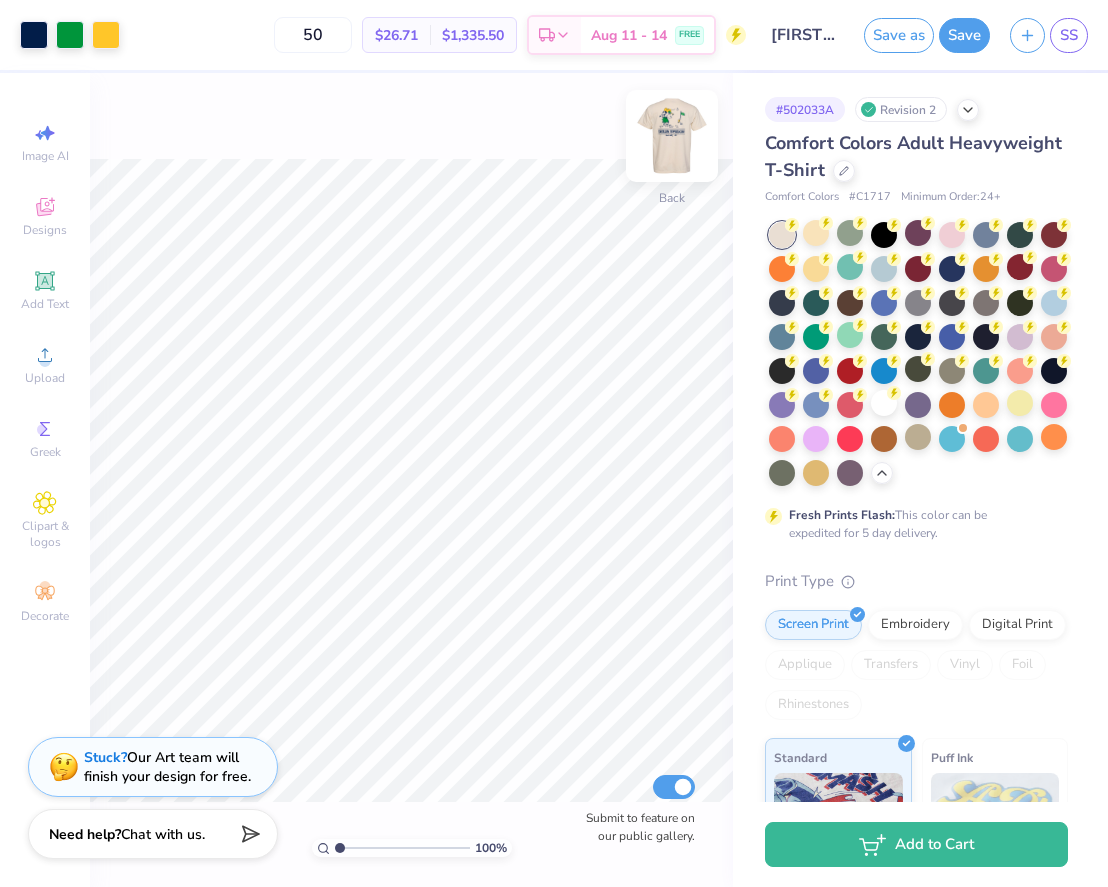 click at bounding box center (672, 136) 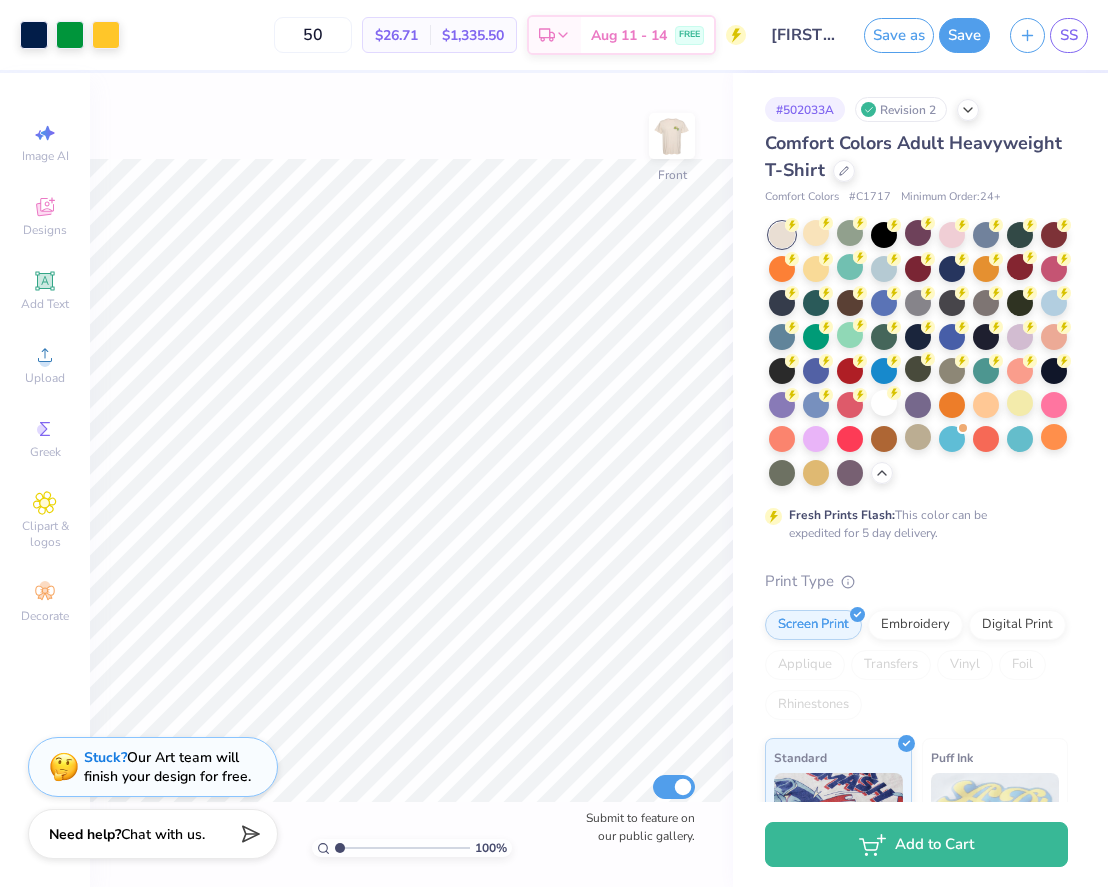 click at bounding box center (672, 136) 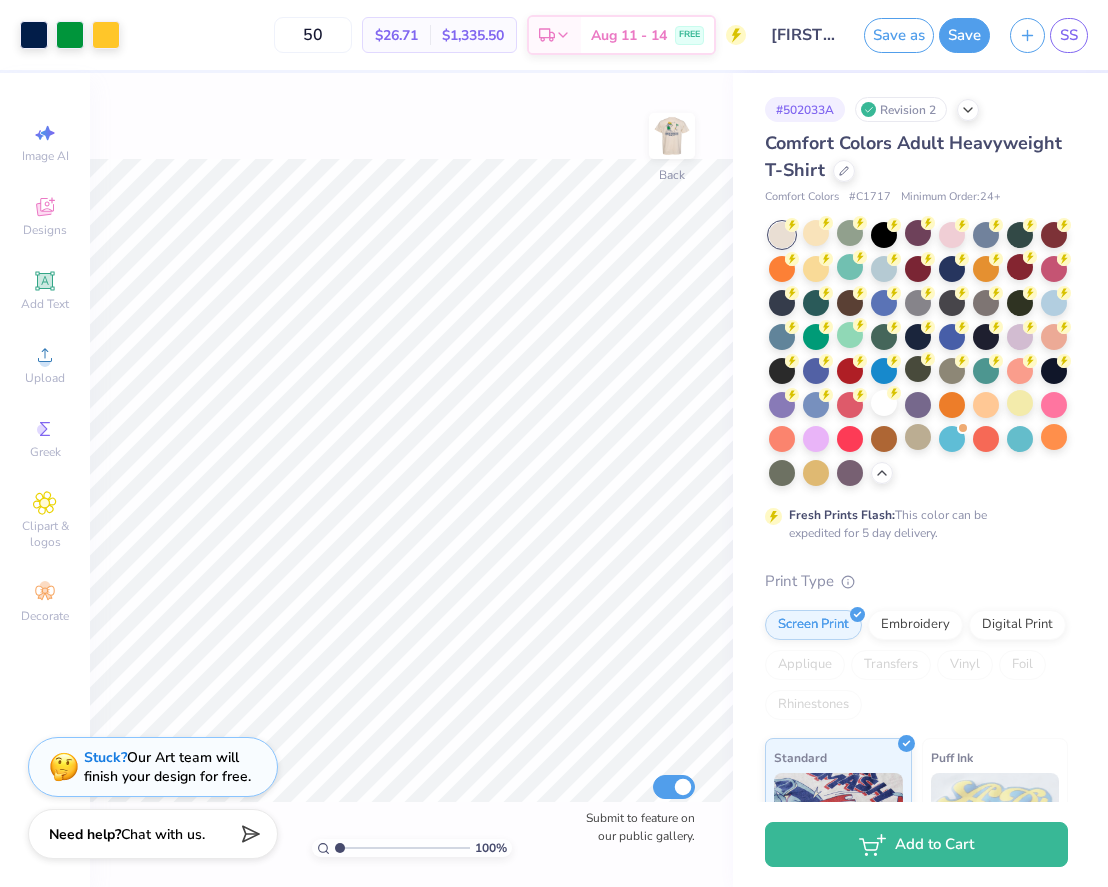 click at bounding box center (672, 136) 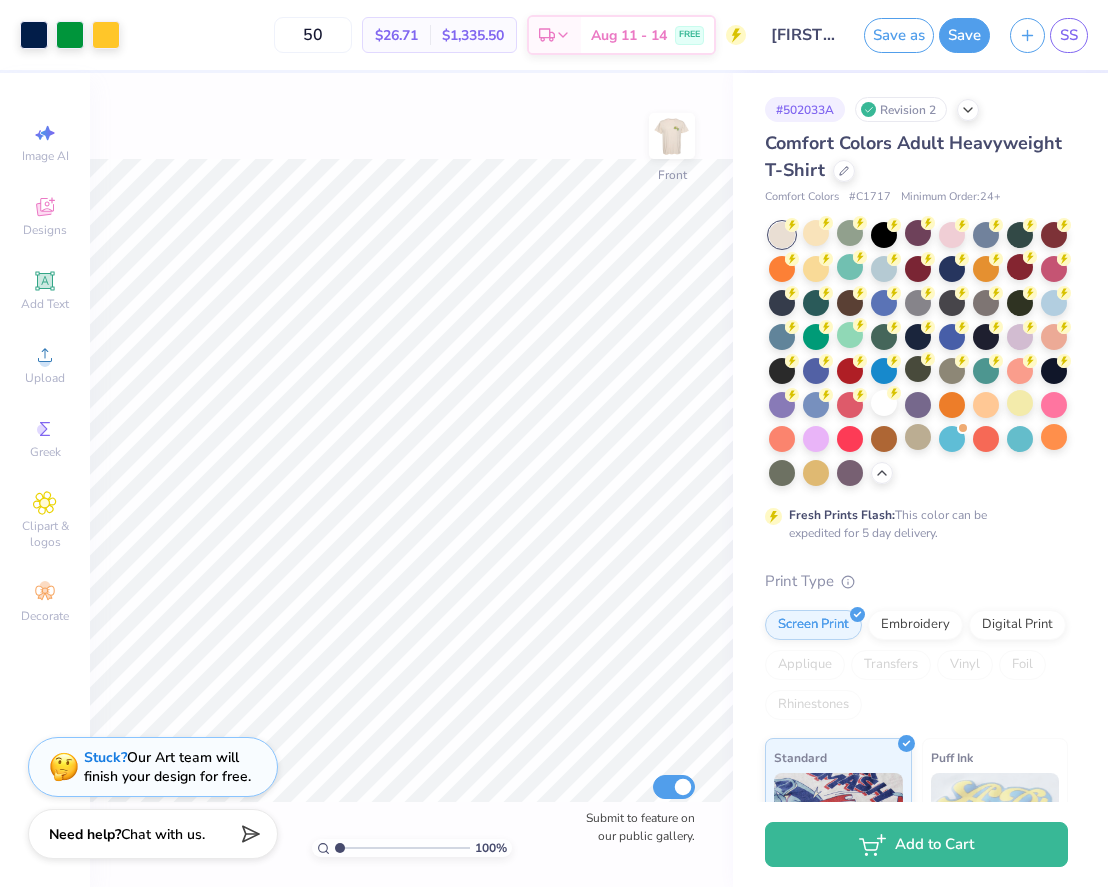 click at bounding box center (672, 136) 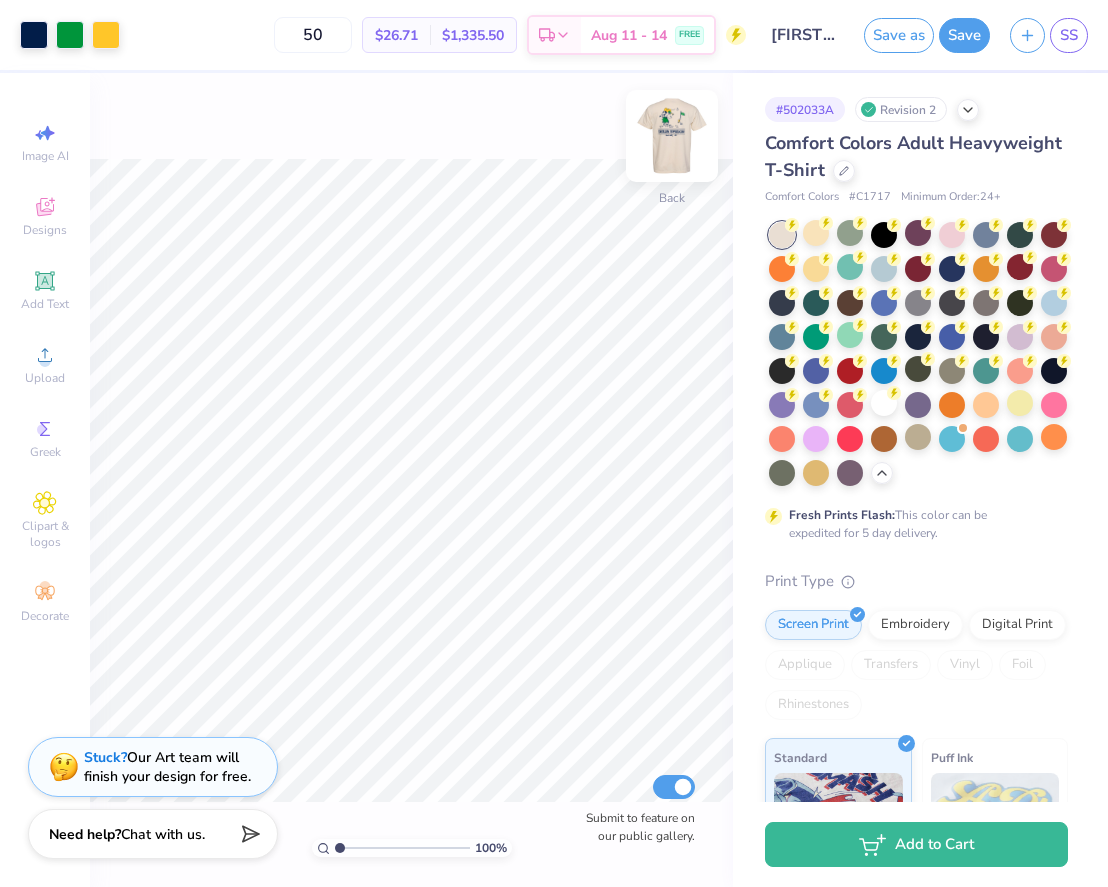 click at bounding box center [672, 136] 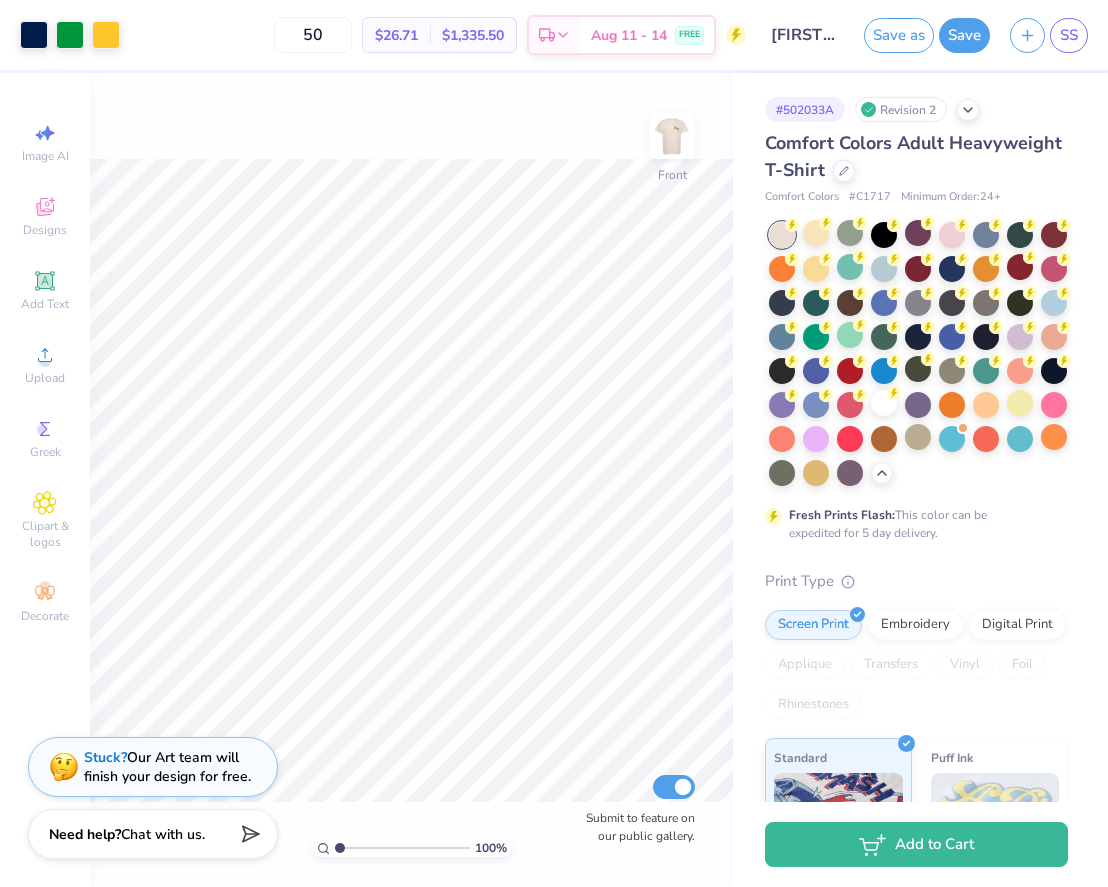 click at bounding box center (672, 136) 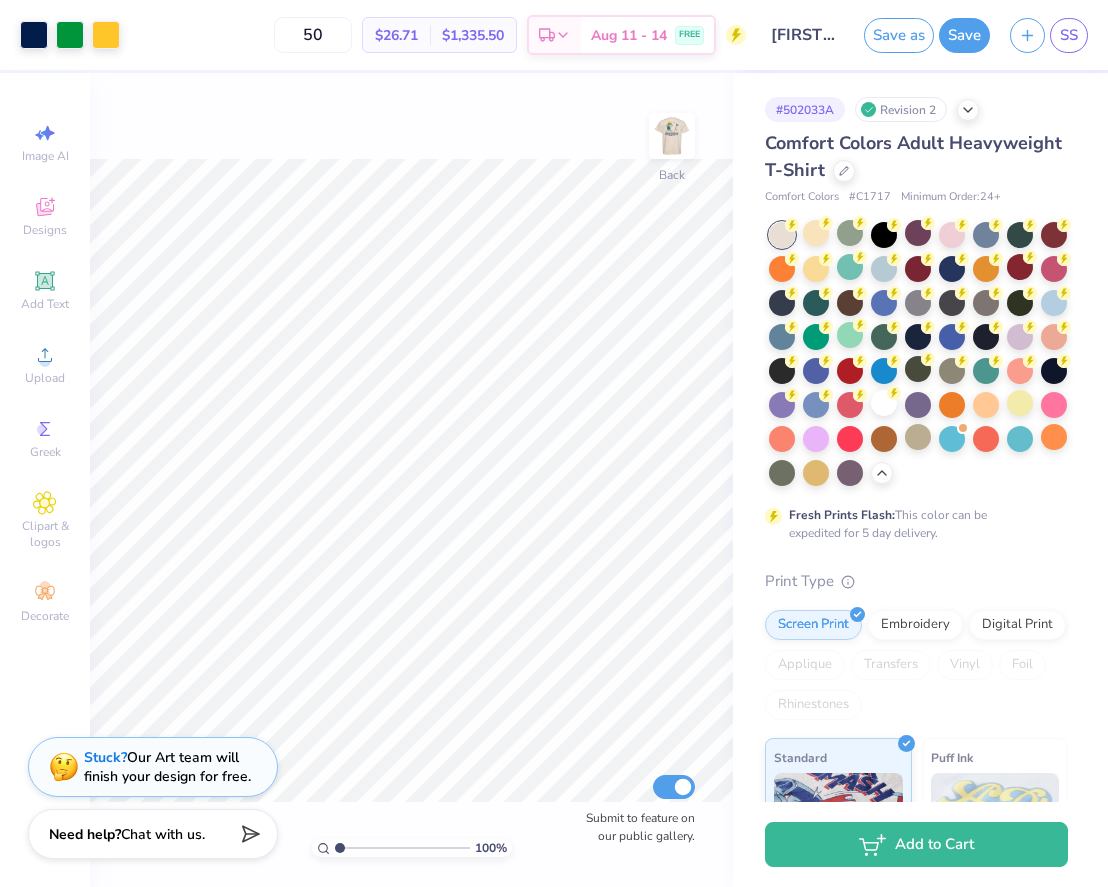 click at bounding box center (672, 136) 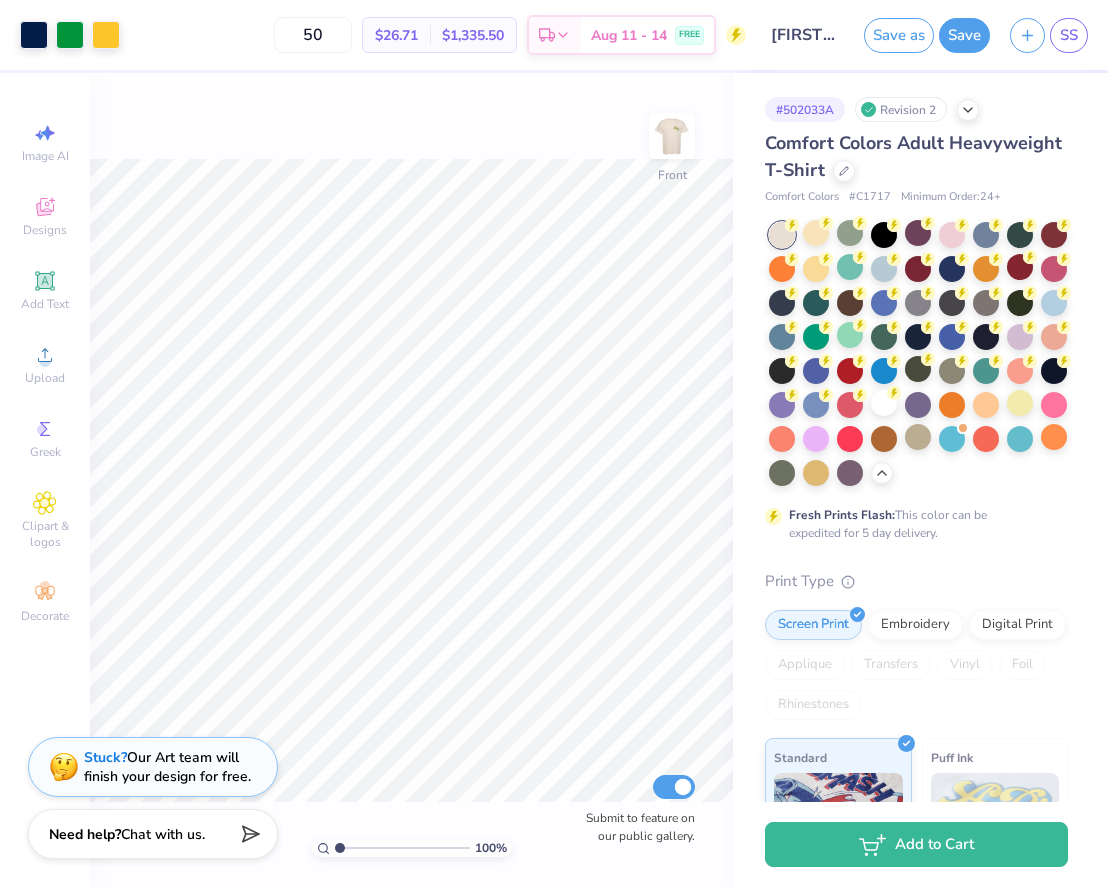 click at bounding box center [672, 136] 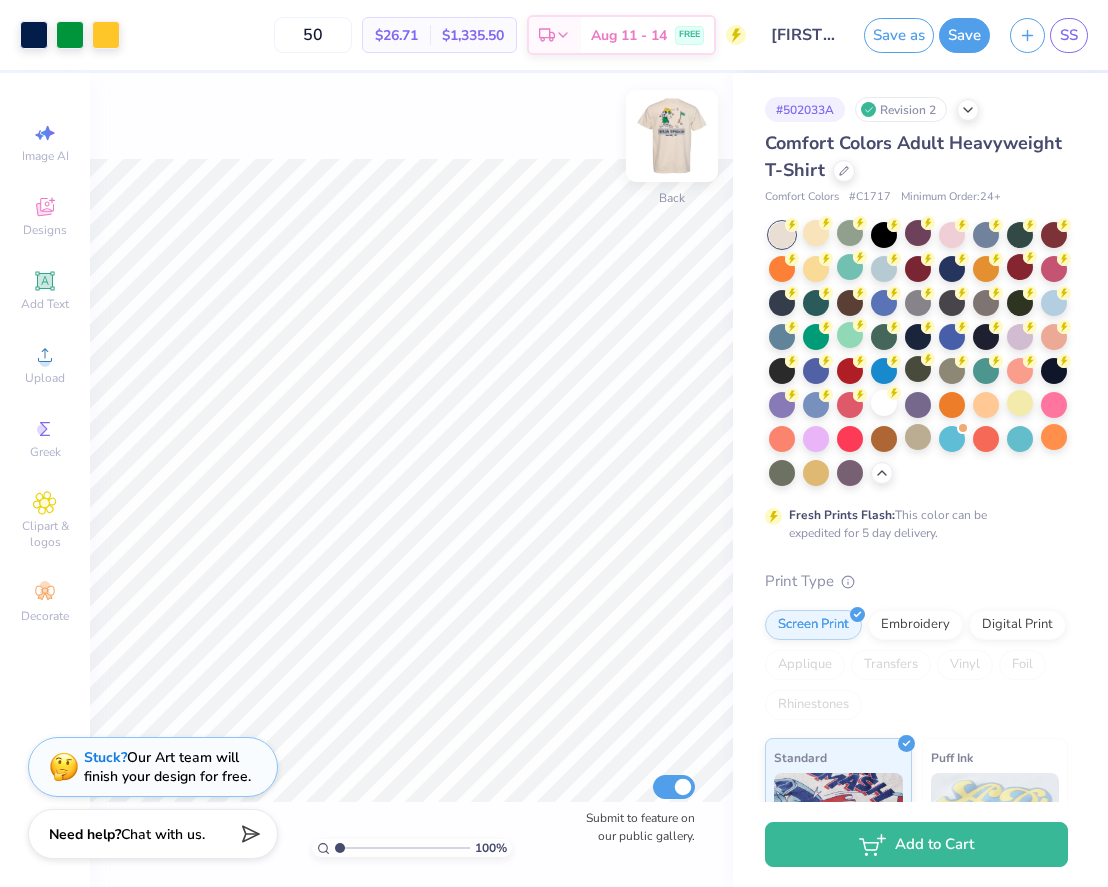 click at bounding box center (672, 136) 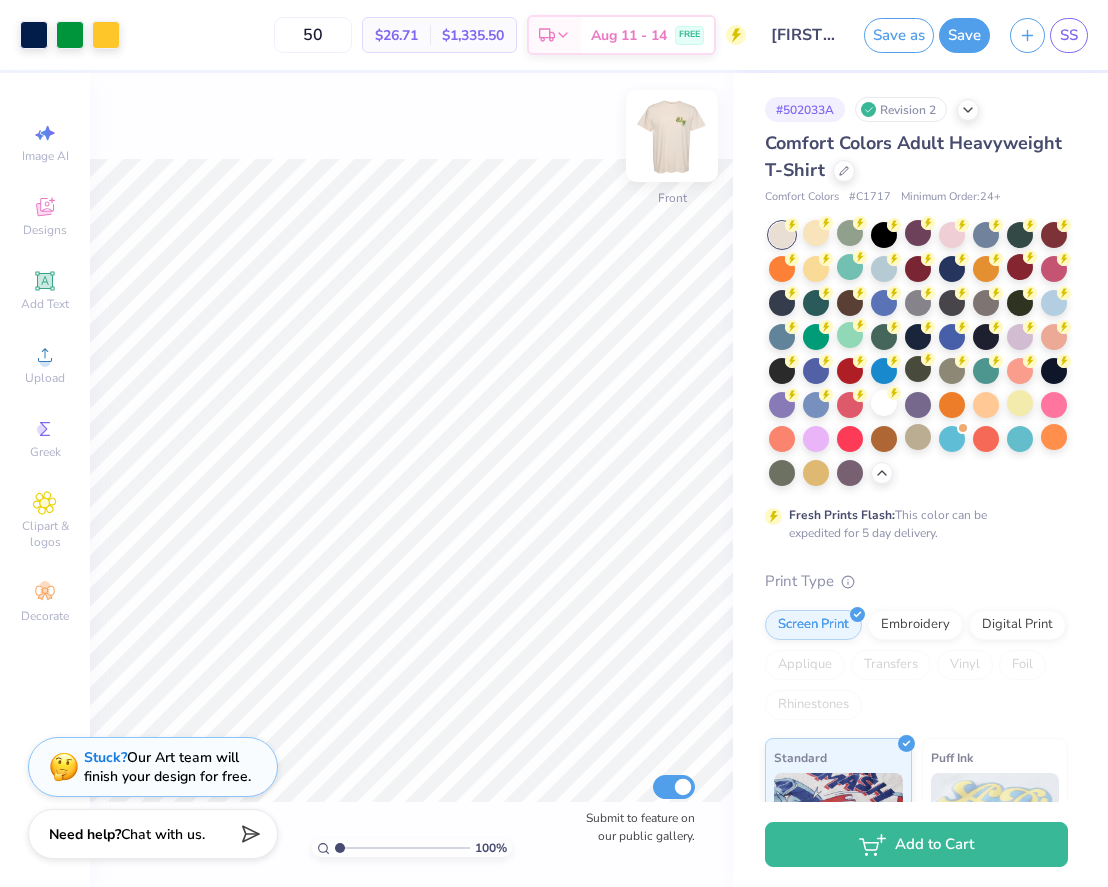 click at bounding box center (672, 136) 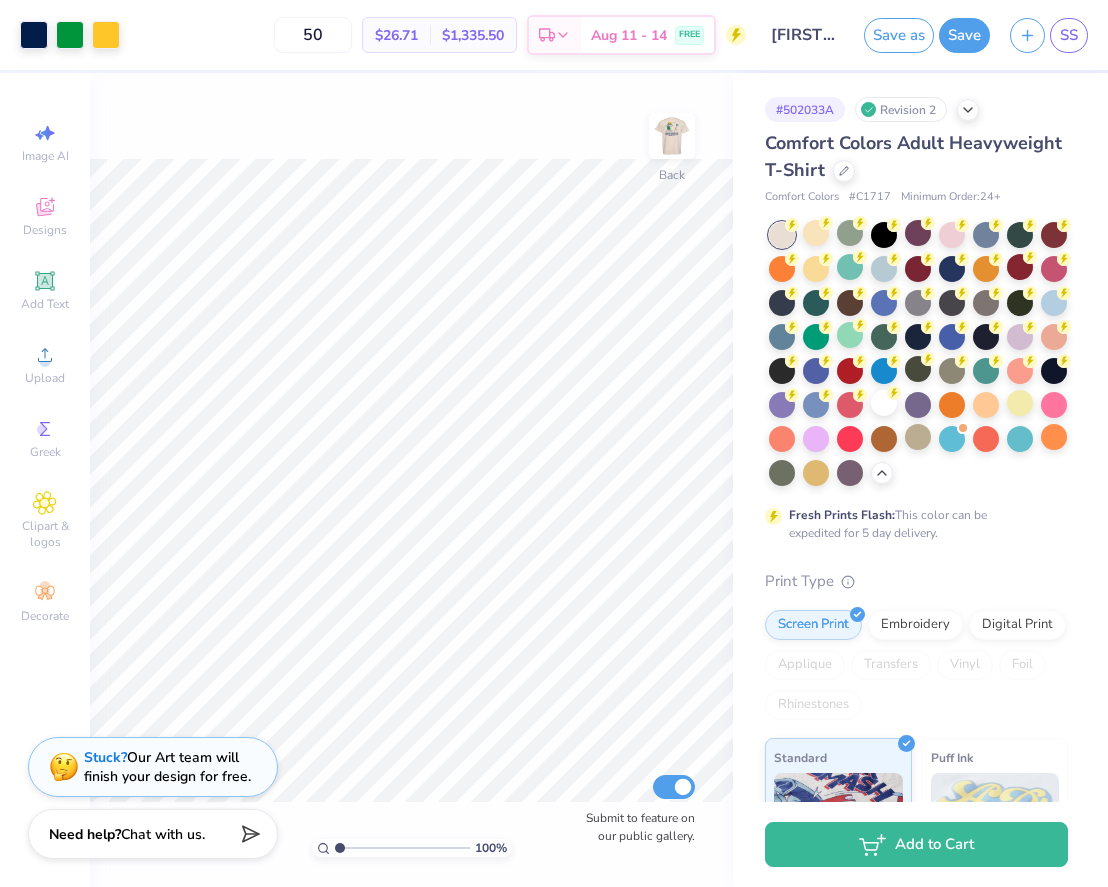click at bounding box center [672, 136] 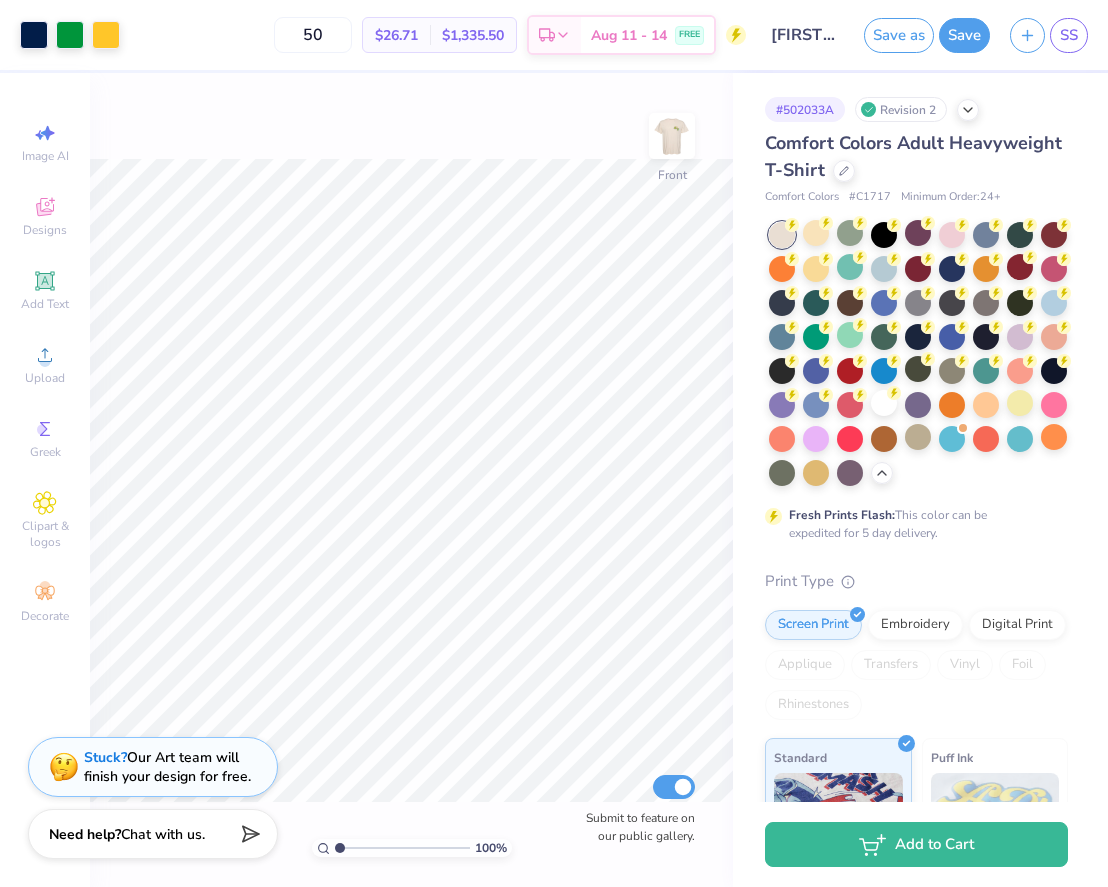 click at bounding box center (672, 136) 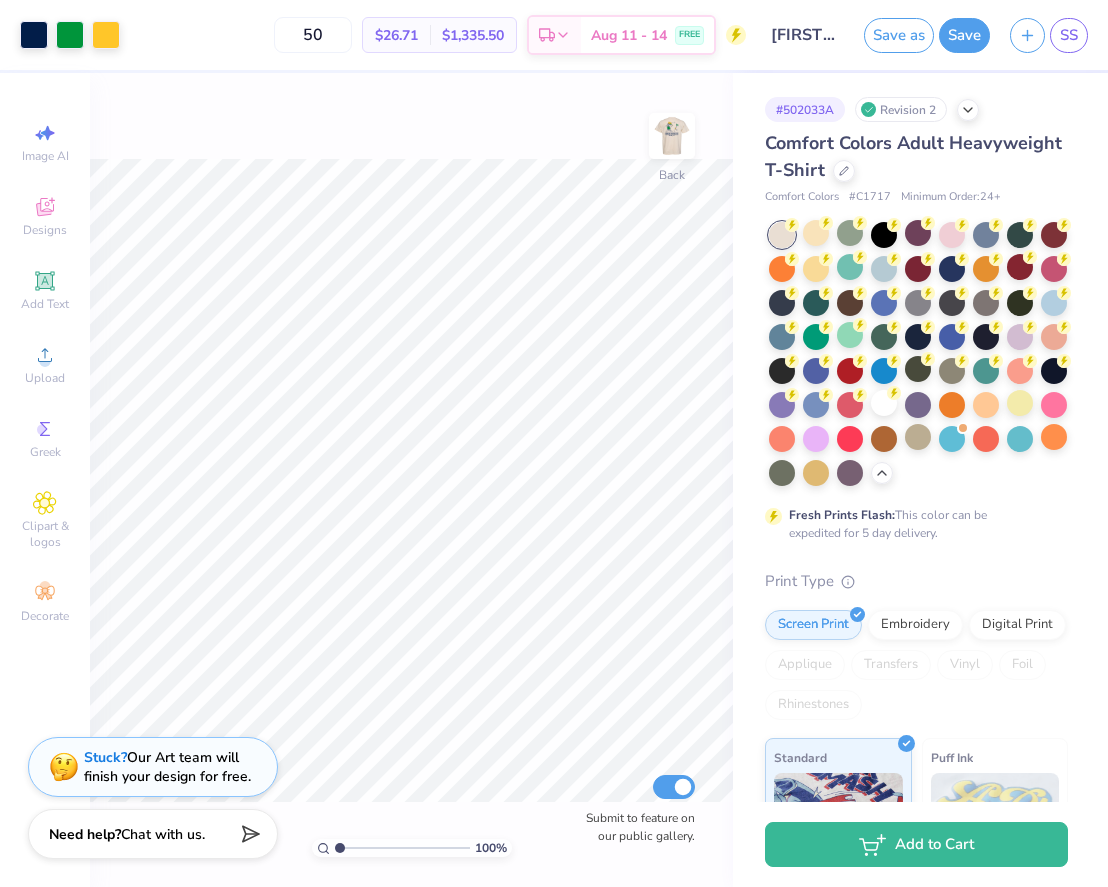 click at bounding box center (672, 136) 